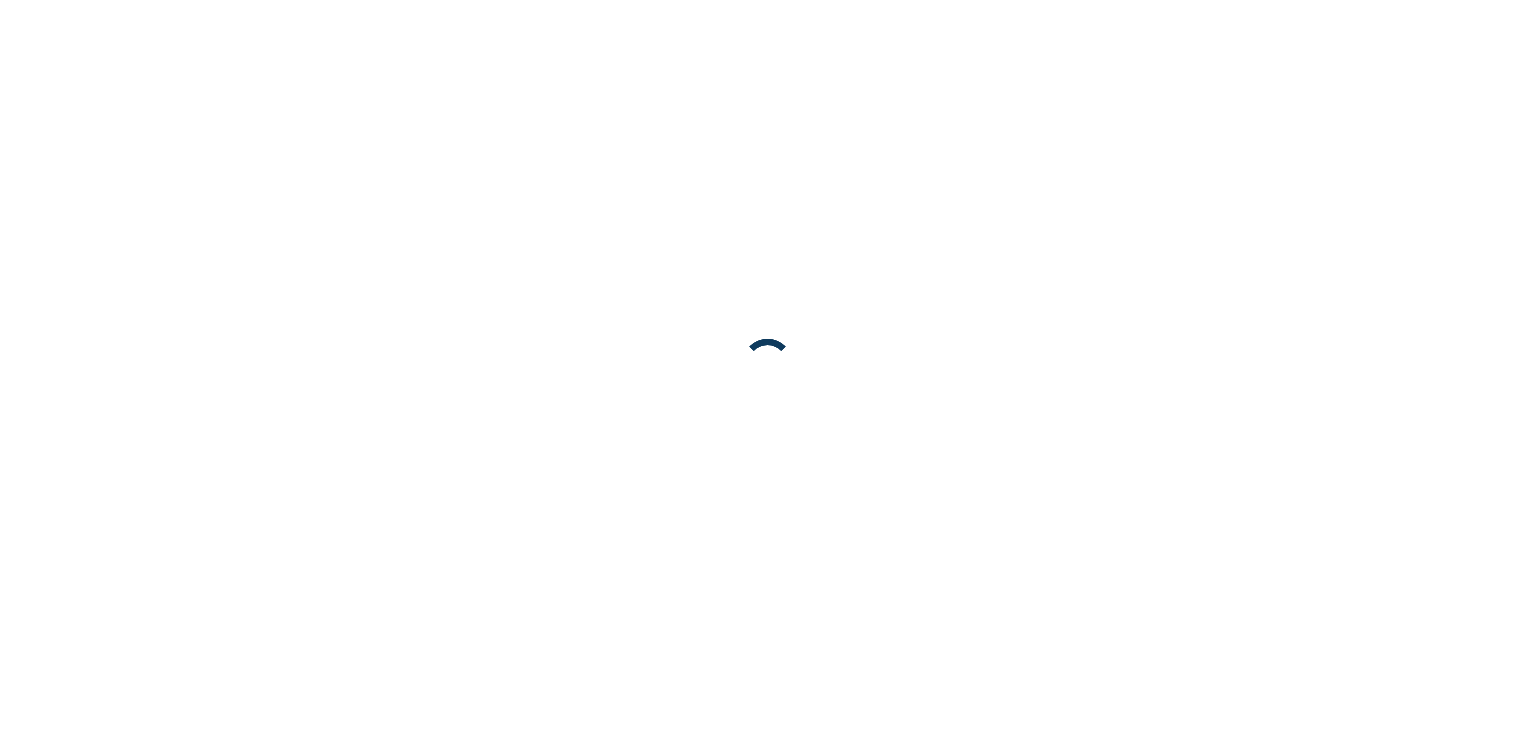 scroll, scrollTop: 0, scrollLeft: 0, axis: both 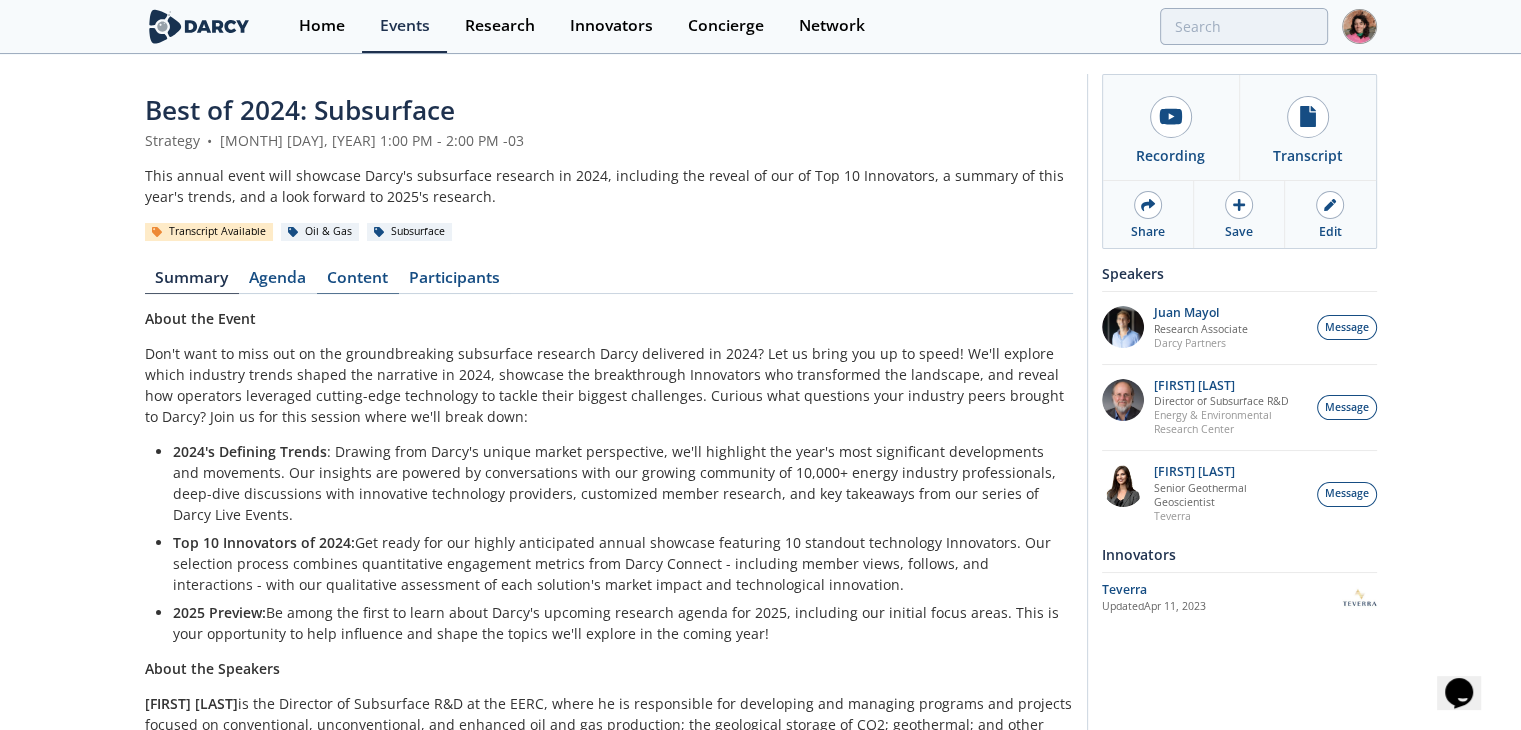 click on "Content" at bounding box center (358, 282) 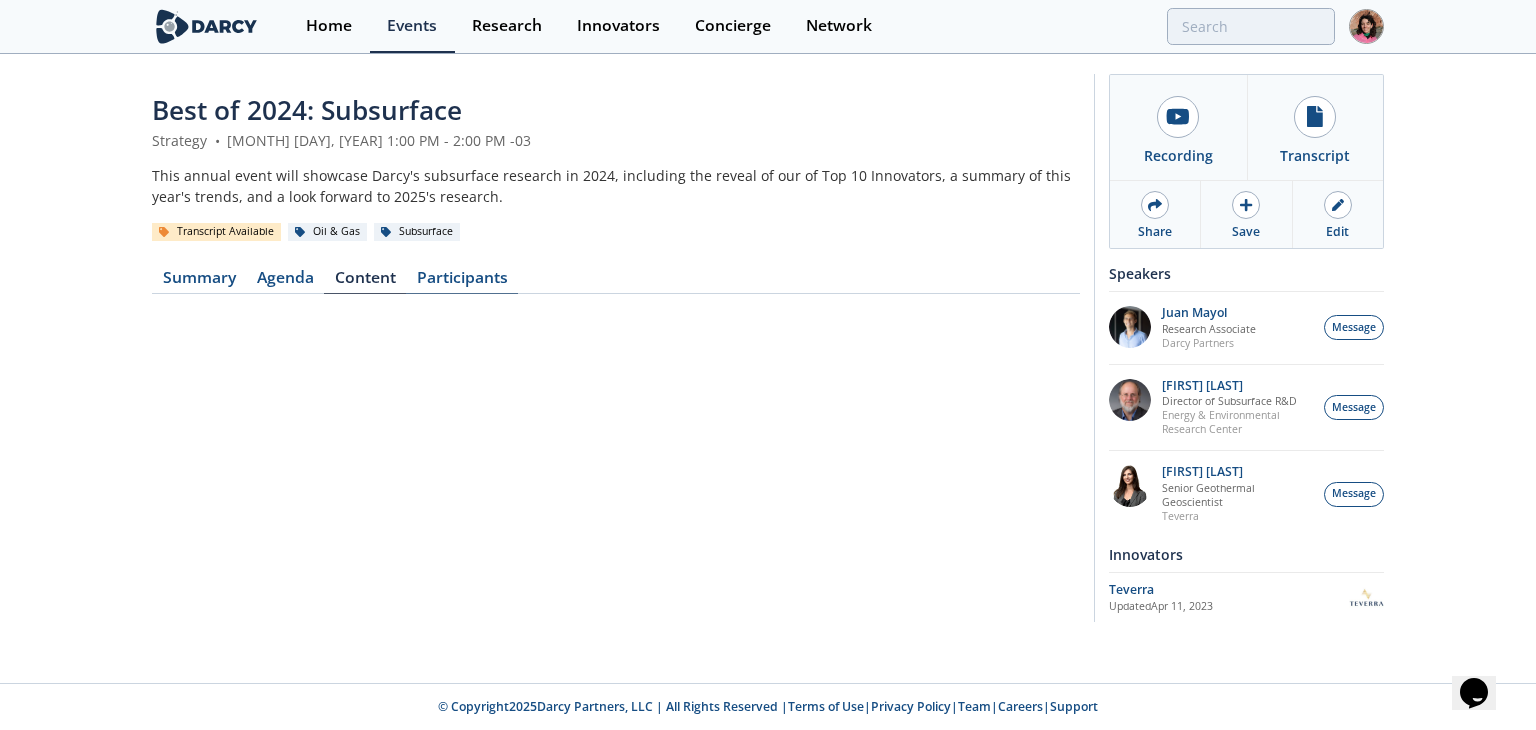 click on "Participants" at bounding box center (462, 282) 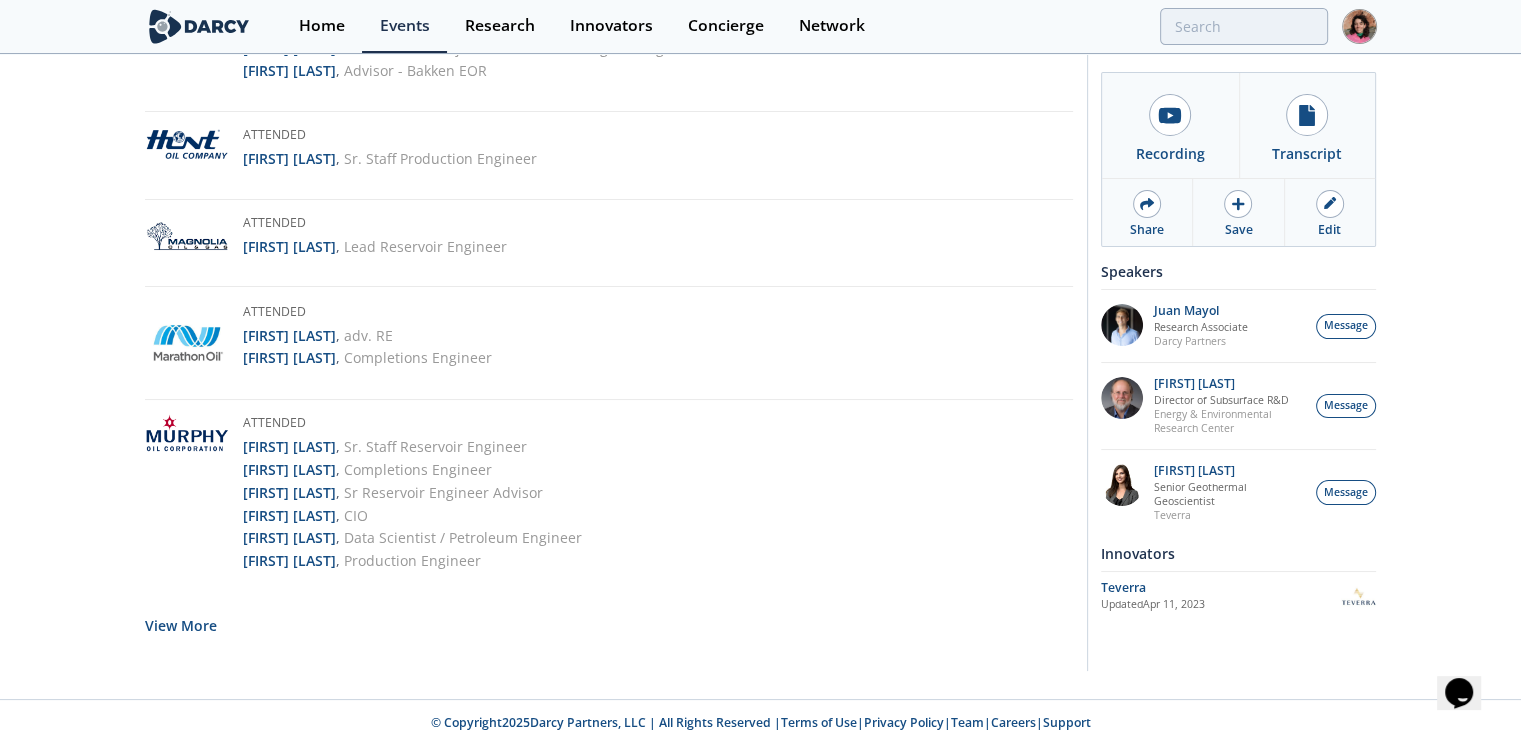 scroll, scrollTop: 3658, scrollLeft: 0, axis: vertical 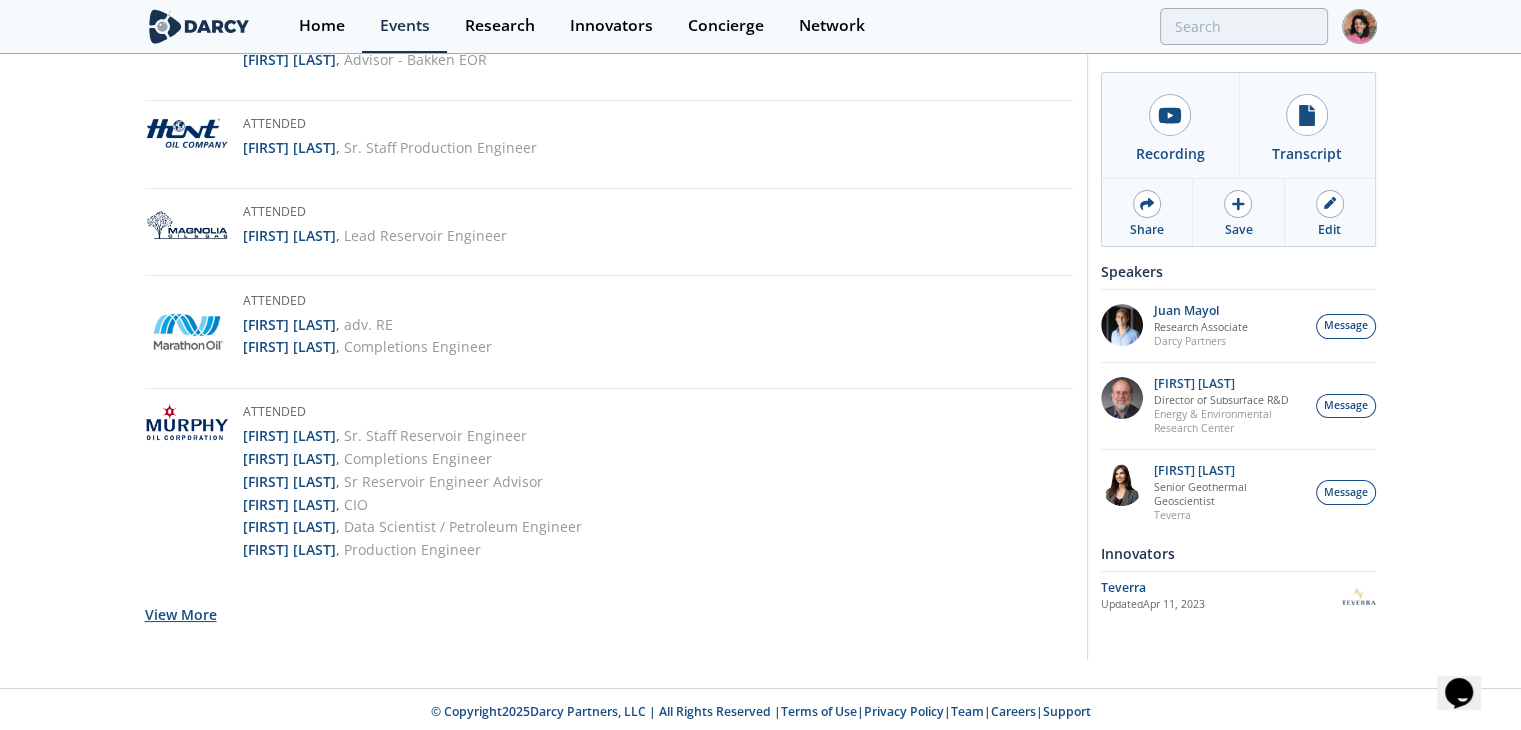 click on "View More" at bounding box center [181, 614] 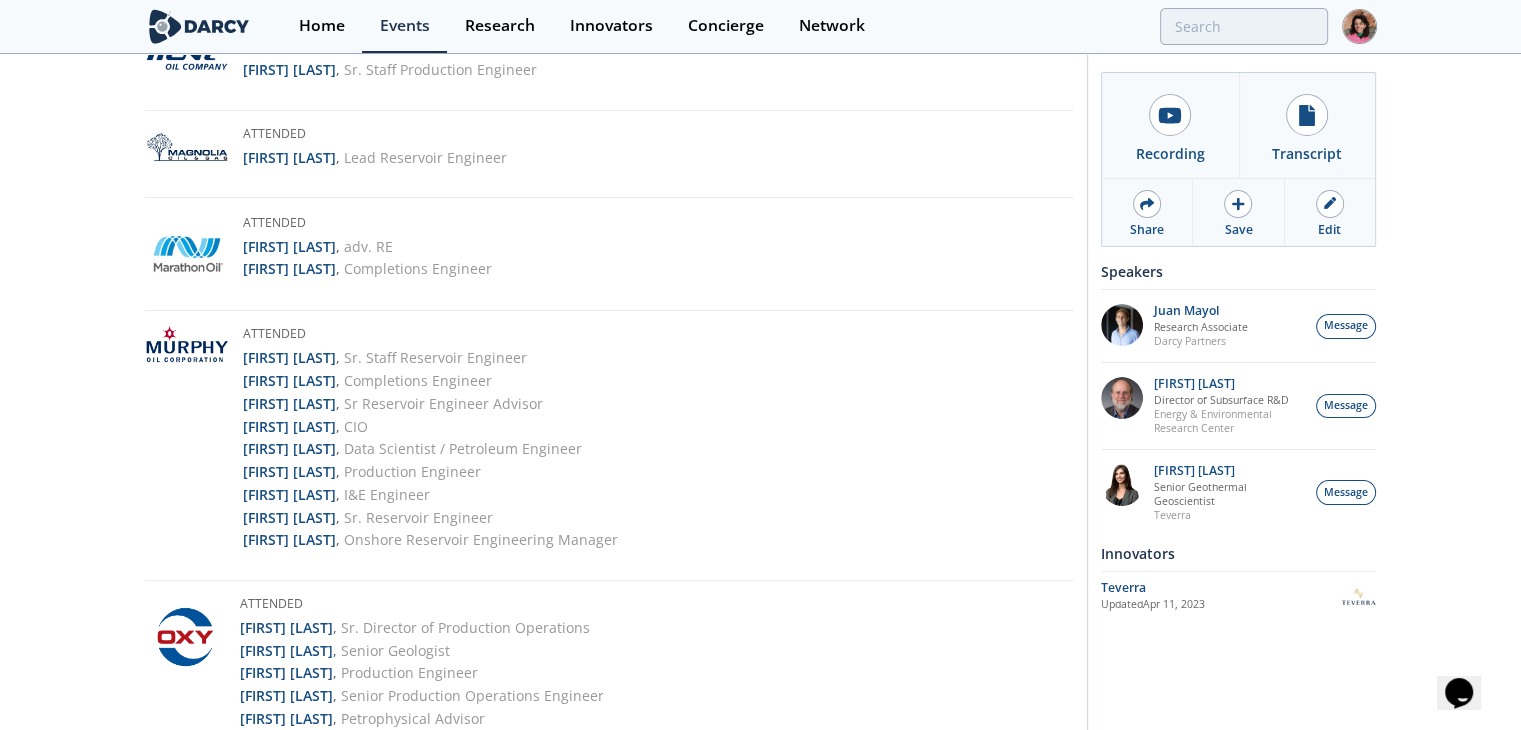 scroll, scrollTop: 3758, scrollLeft: 0, axis: vertical 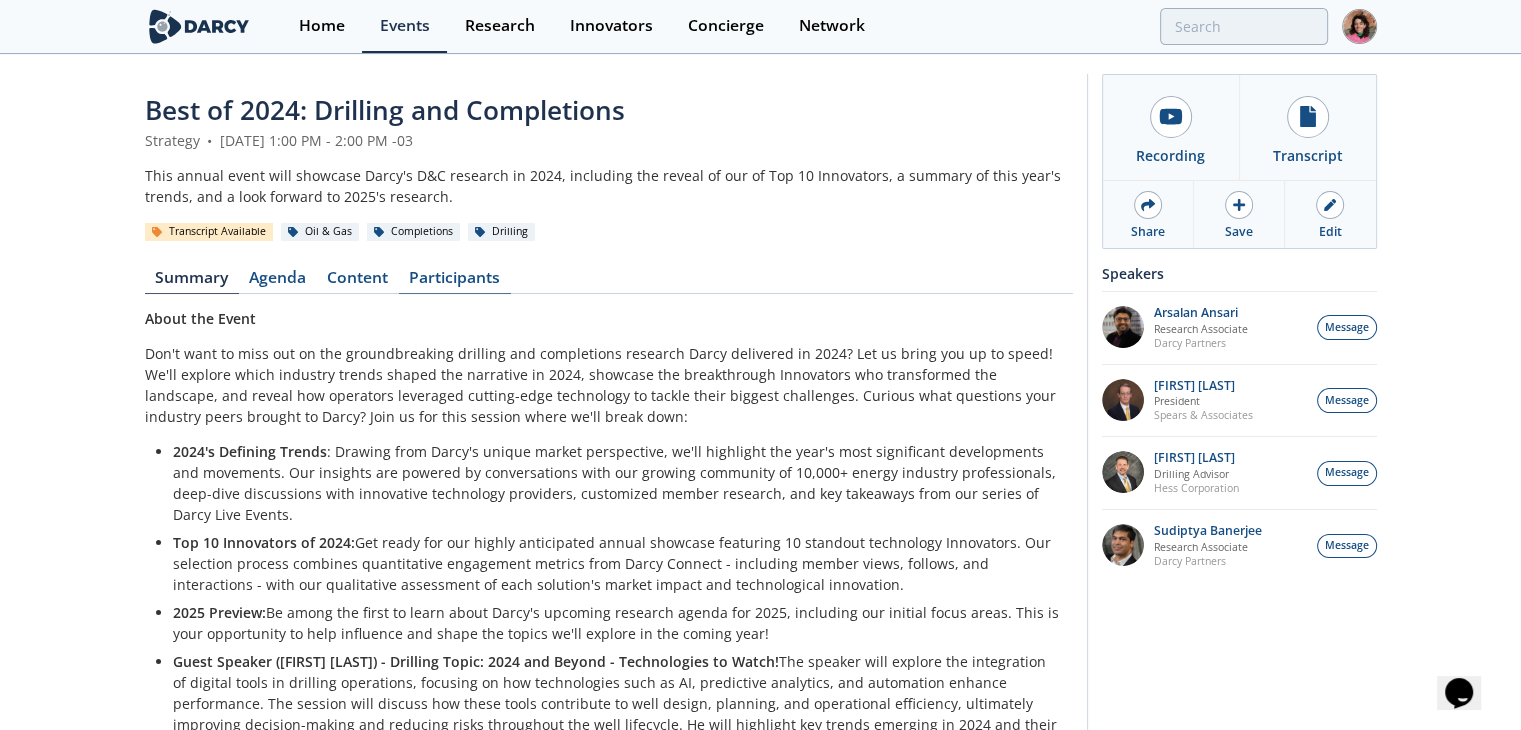 click on "Participants" at bounding box center (455, 282) 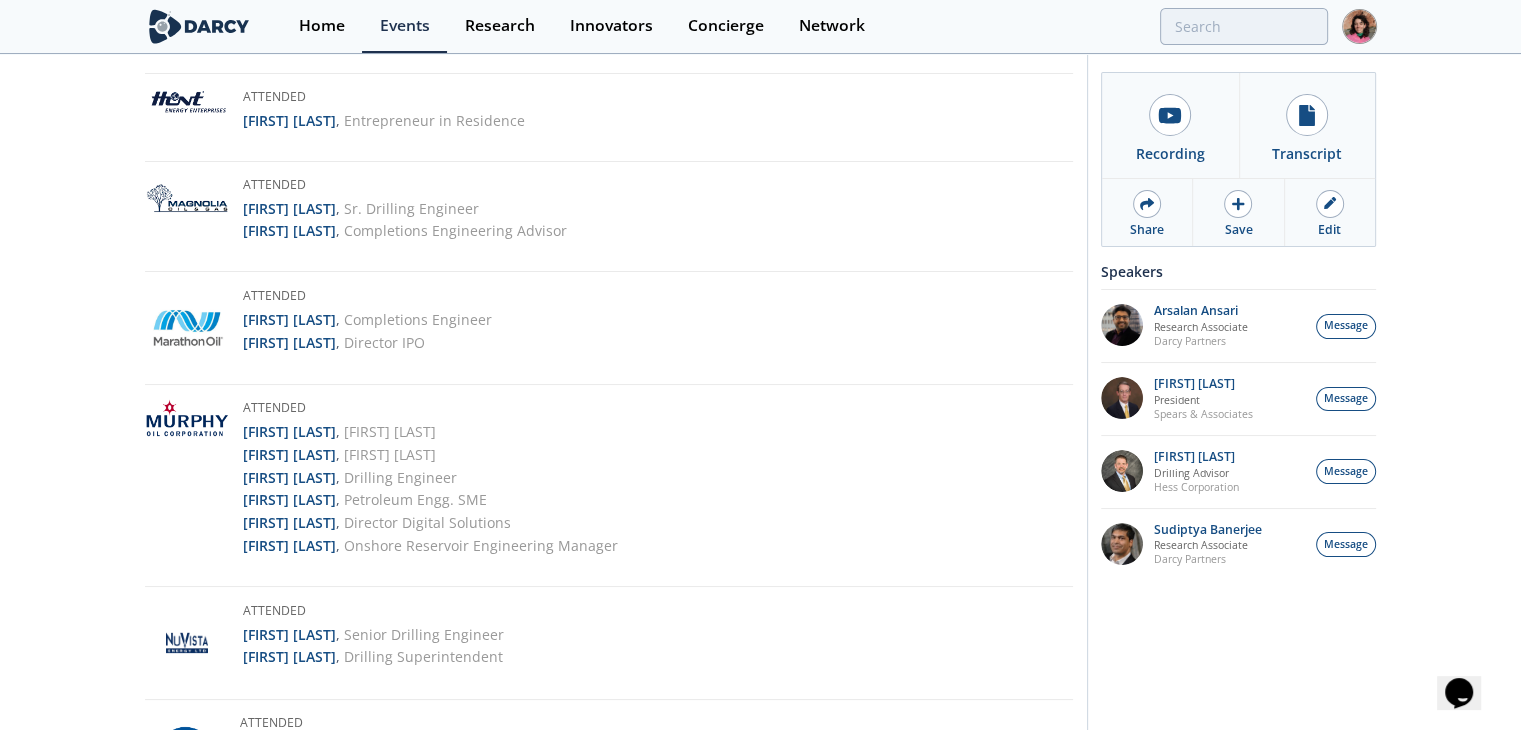 scroll, scrollTop: 3900, scrollLeft: 0, axis: vertical 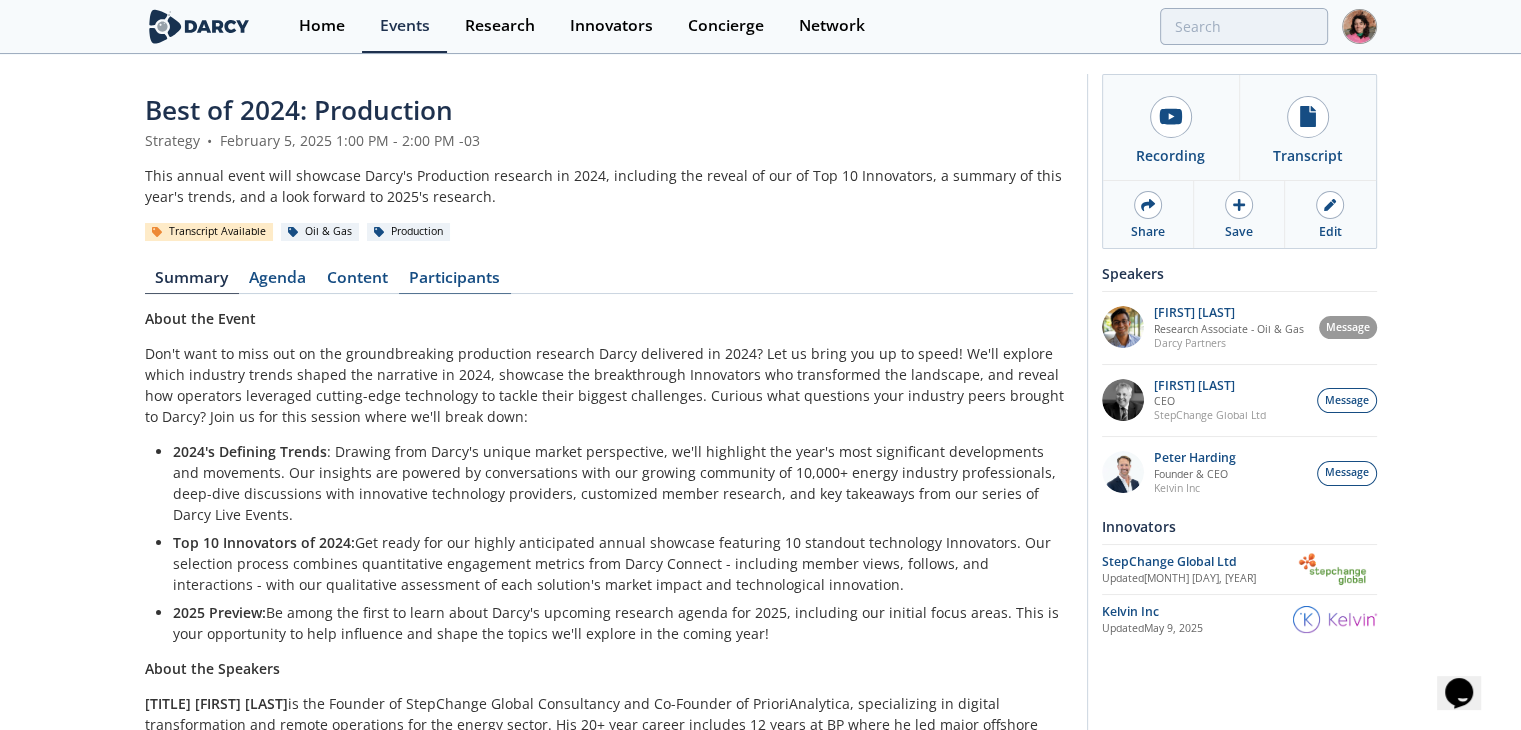 click on "Participants" at bounding box center [455, 282] 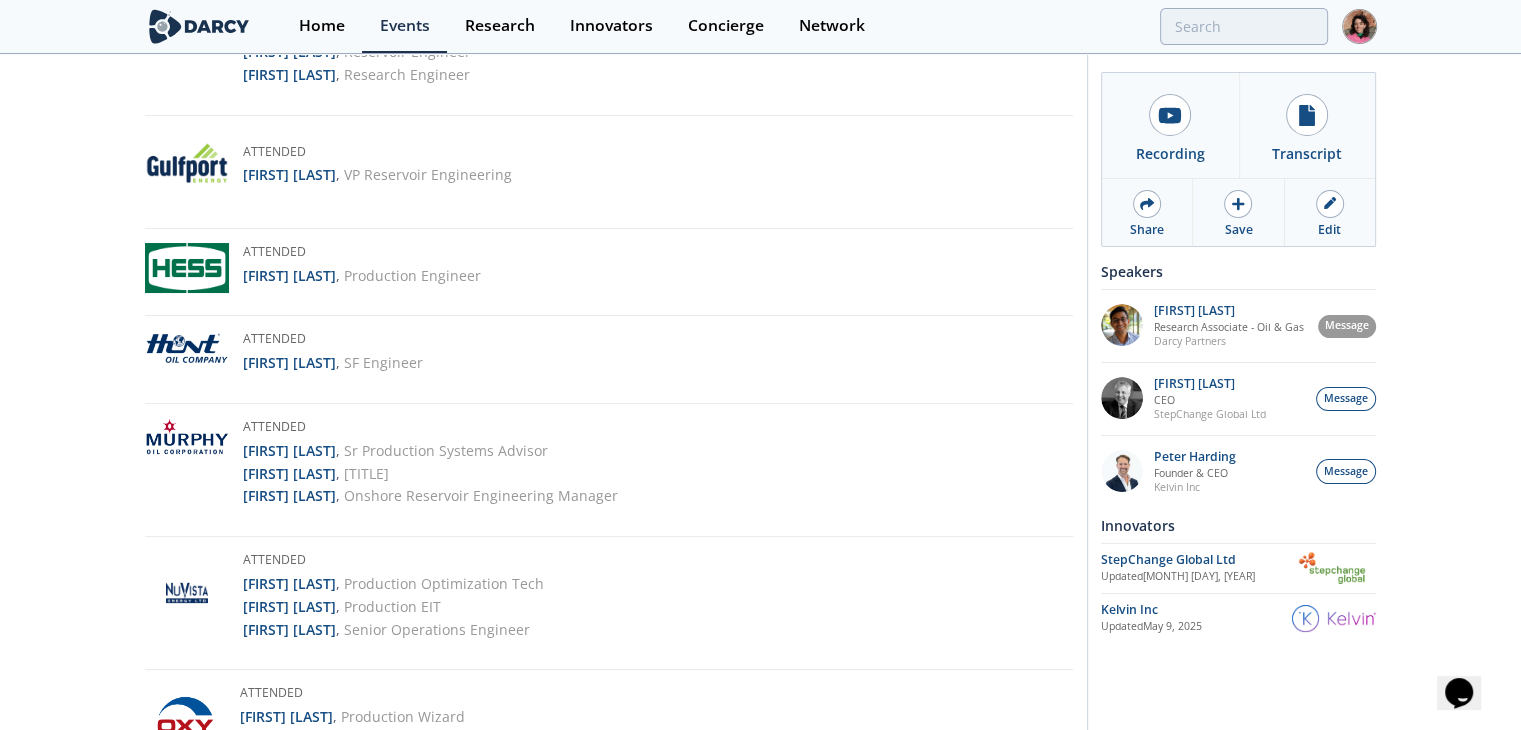 scroll, scrollTop: 3400, scrollLeft: 0, axis: vertical 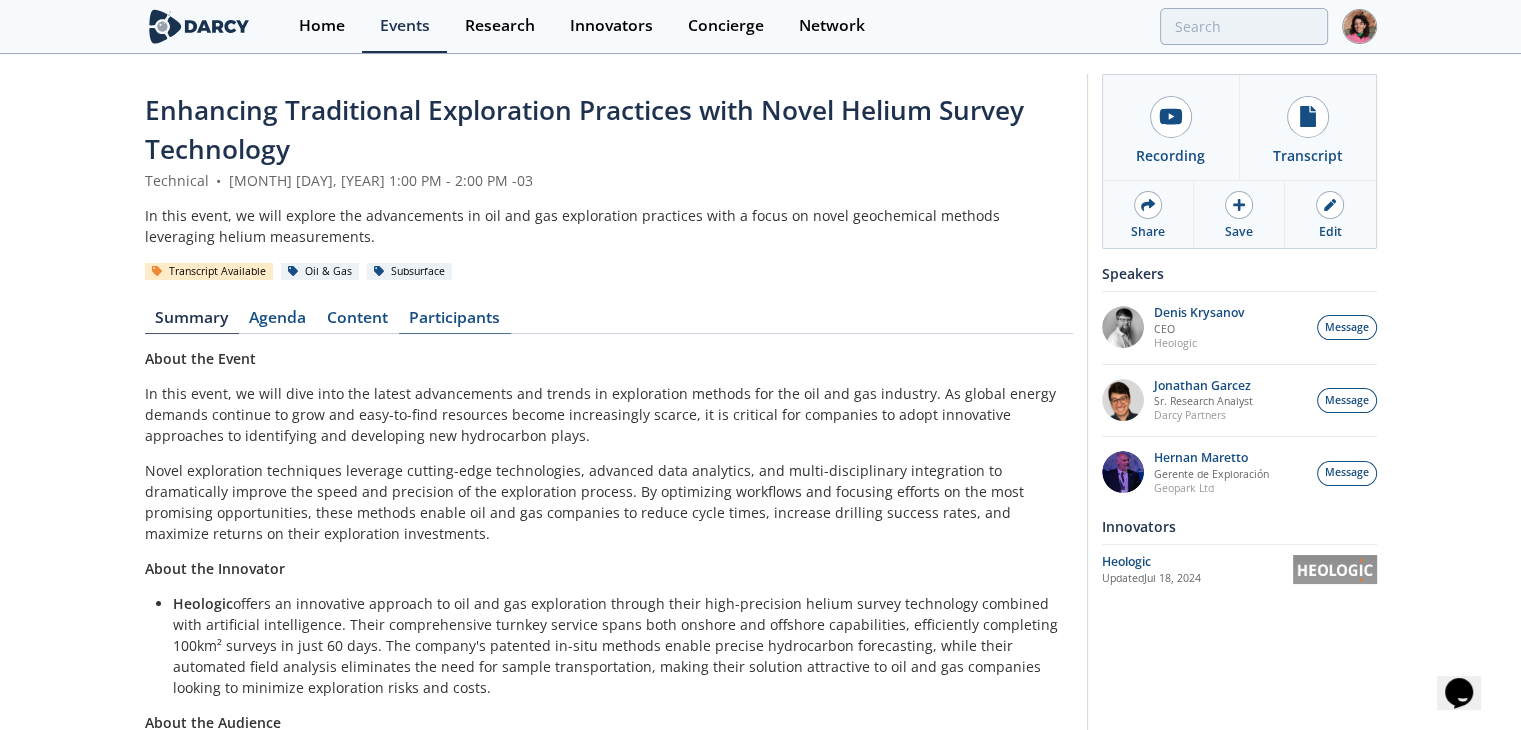 click on "Participants" at bounding box center [455, 322] 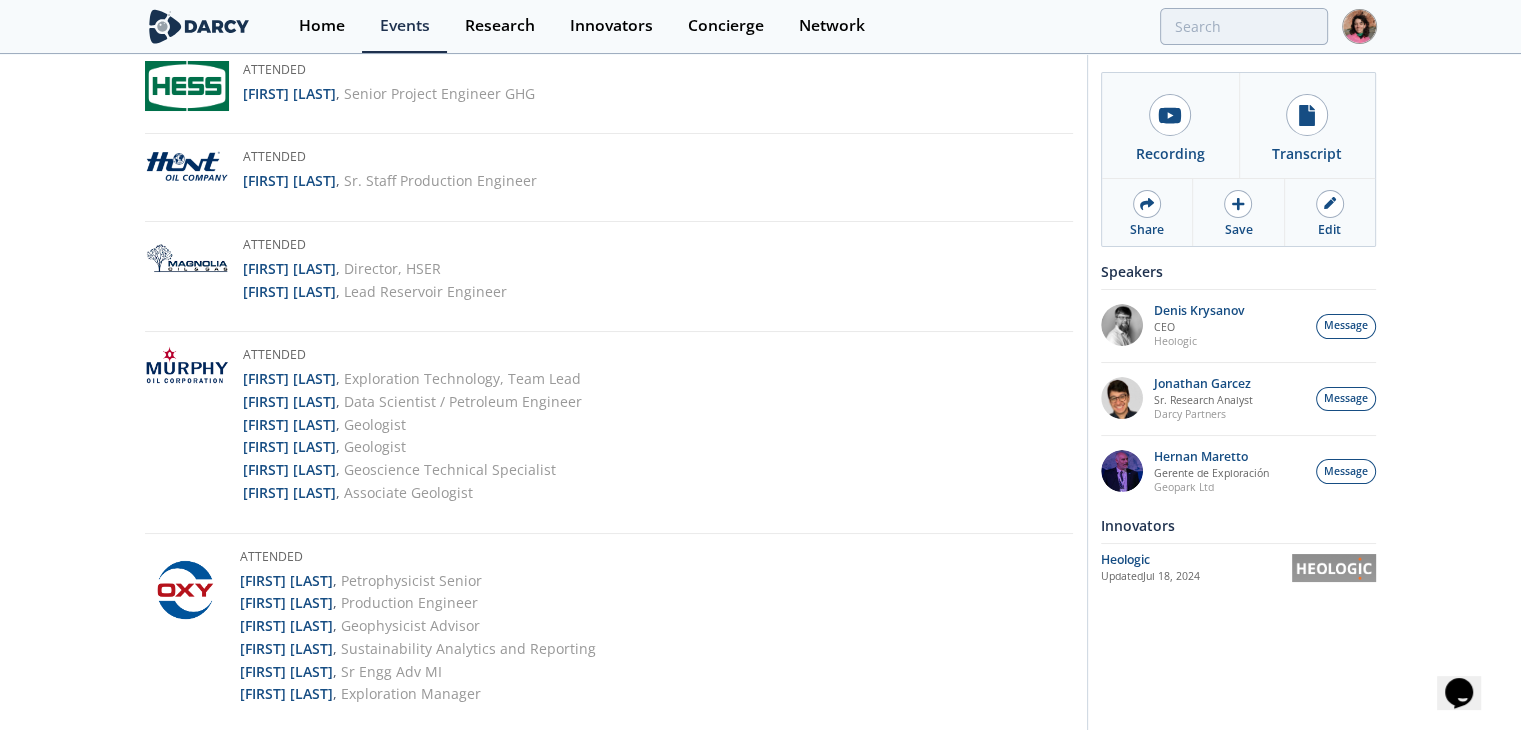 scroll, scrollTop: 1700, scrollLeft: 0, axis: vertical 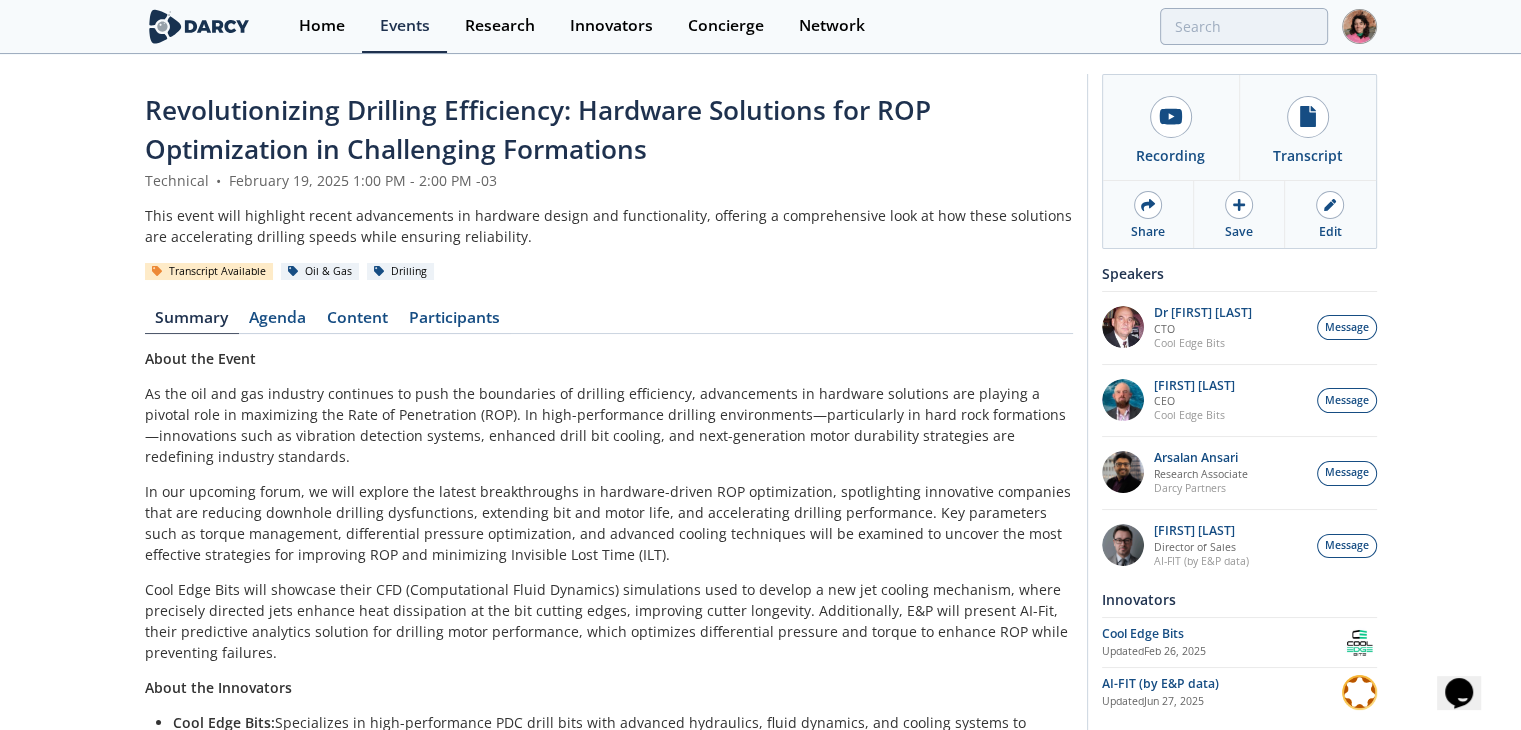 click on "Revolutionizing Drilling Efficiency: Hardware Solutions for ROP Optimization in Challenging Formations
Technical
•
February 19, 2025
1:00 PM - 2:00 PM -03
This event will highlight recent advancements in hardware design and functionality, offering a comprehensive look at how these solutions are accelerating drilling speeds while ensuring reliability.
Transcript Available
Oil & Gas
Drilling
Summary
Agenda
Content" at bounding box center [609, 706] 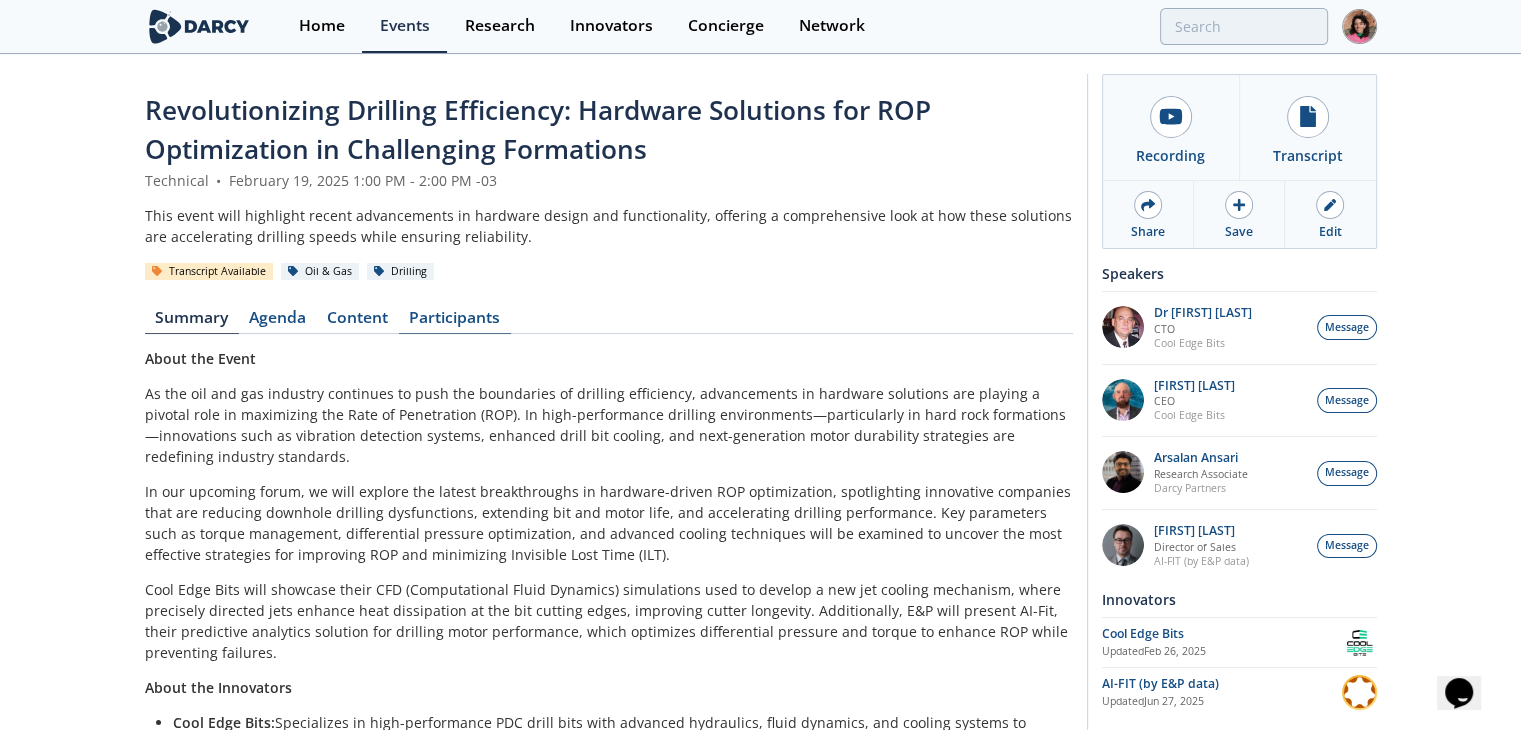click on "Participants" at bounding box center [455, 322] 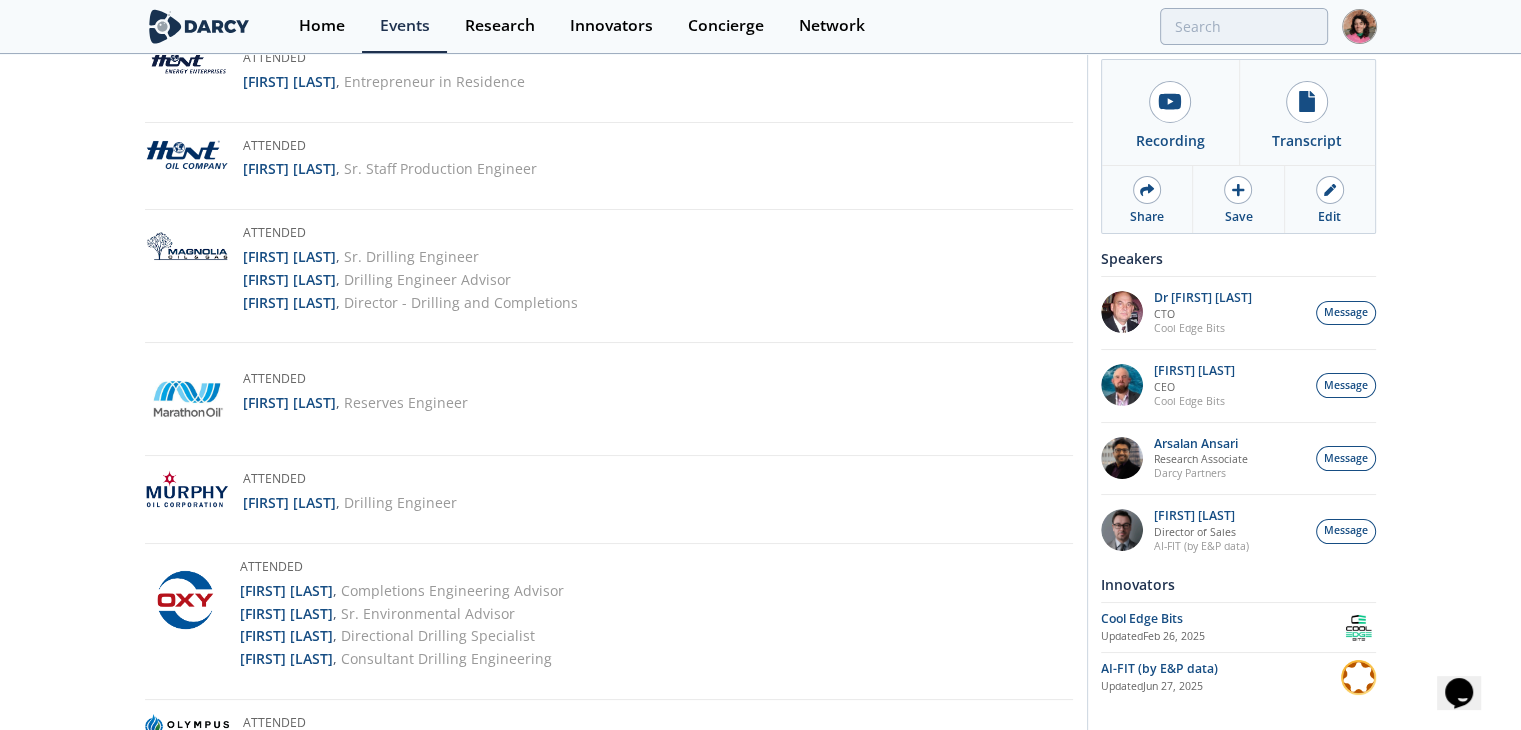 scroll, scrollTop: 2500, scrollLeft: 0, axis: vertical 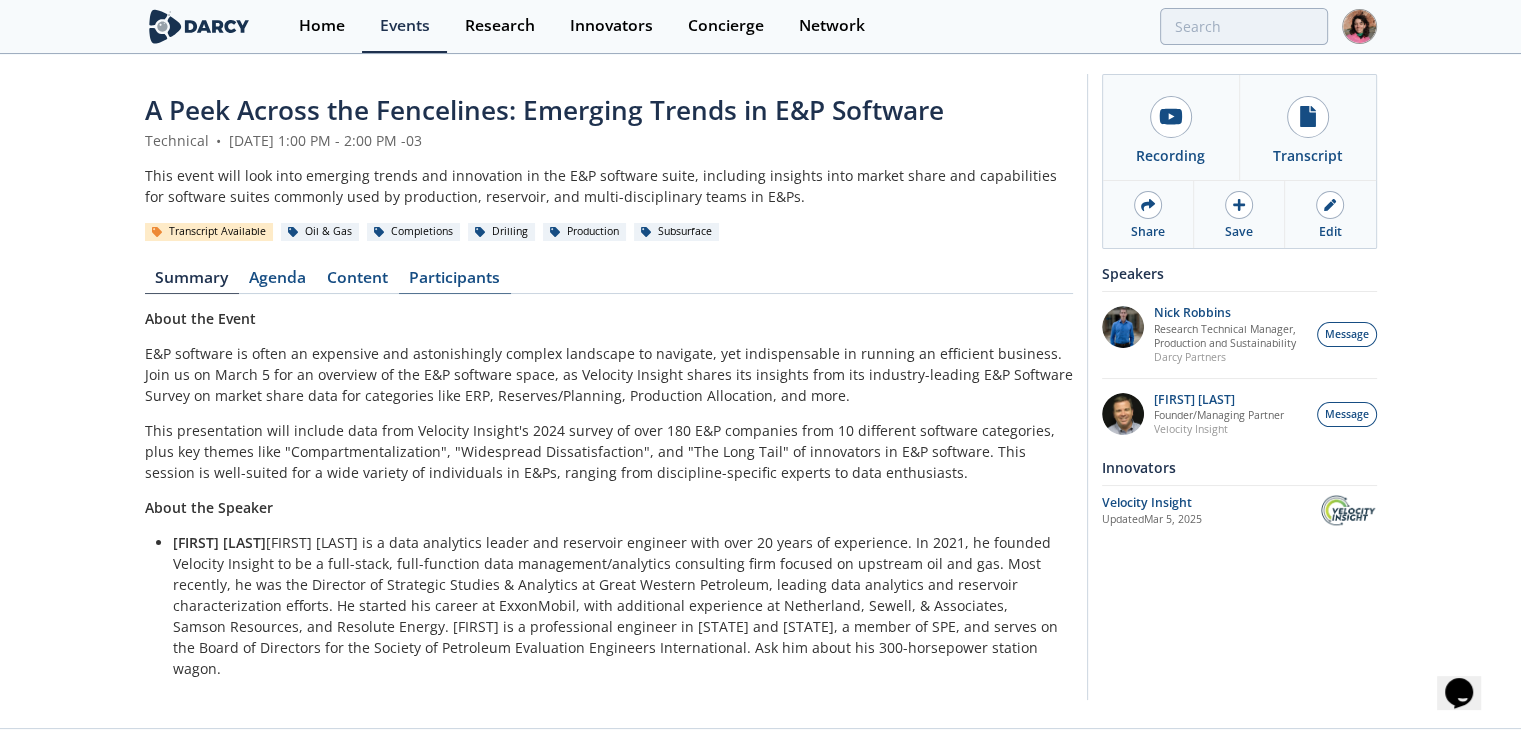 click on "Participants" at bounding box center (455, 282) 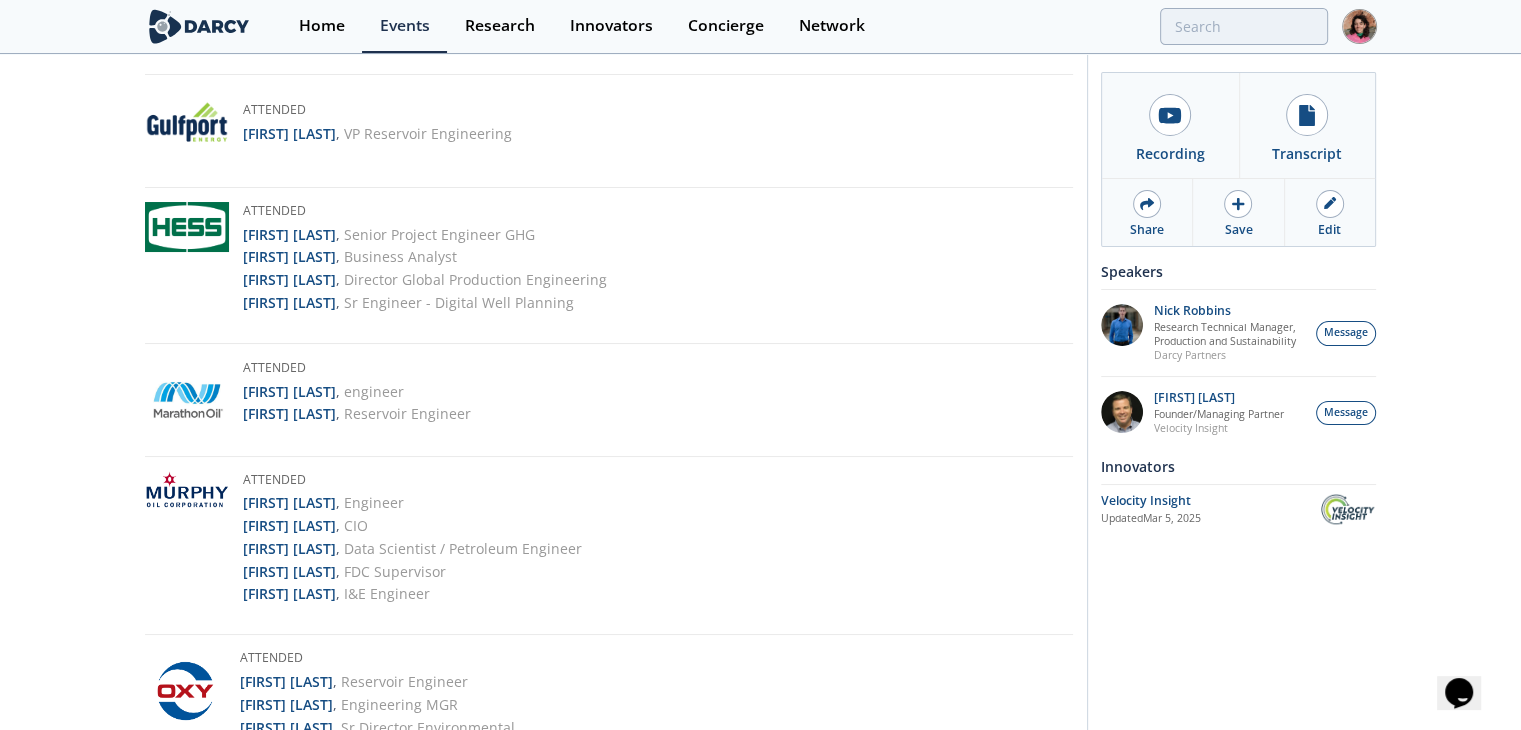 scroll, scrollTop: 2800, scrollLeft: 0, axis: vertical 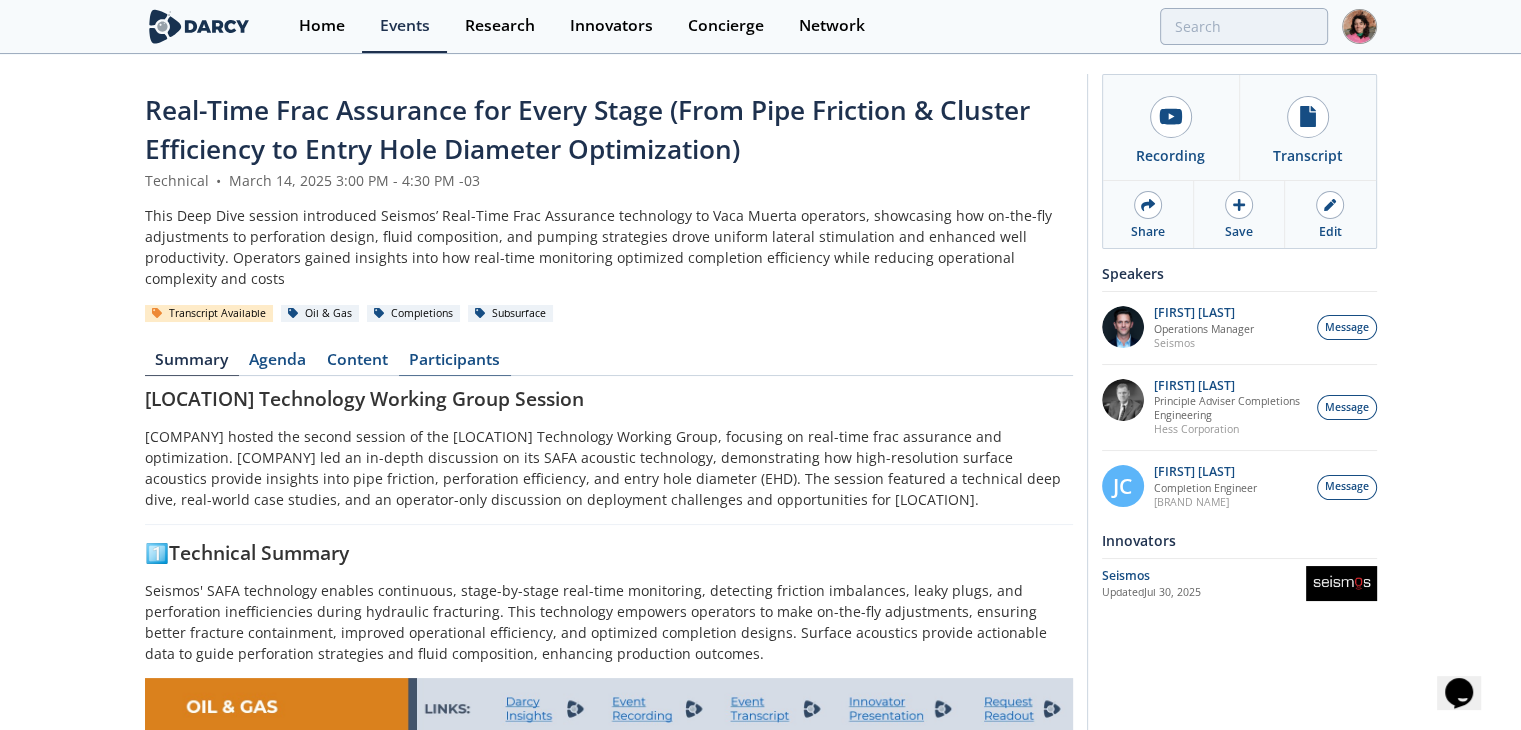 click on "Participants" at bounding box center [455, 364] 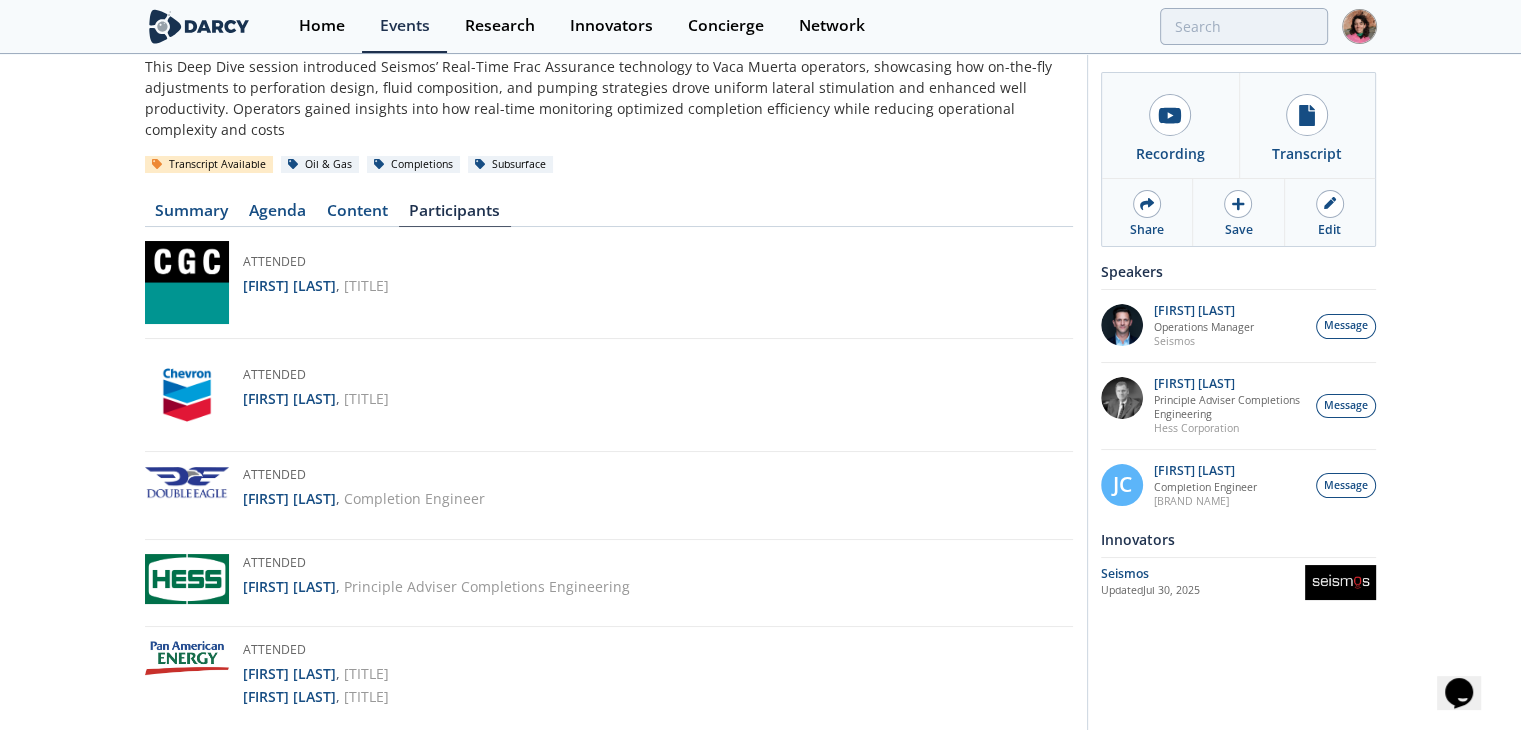 scroll, scrollTop: 0, scrollLeft: 0, axis: both 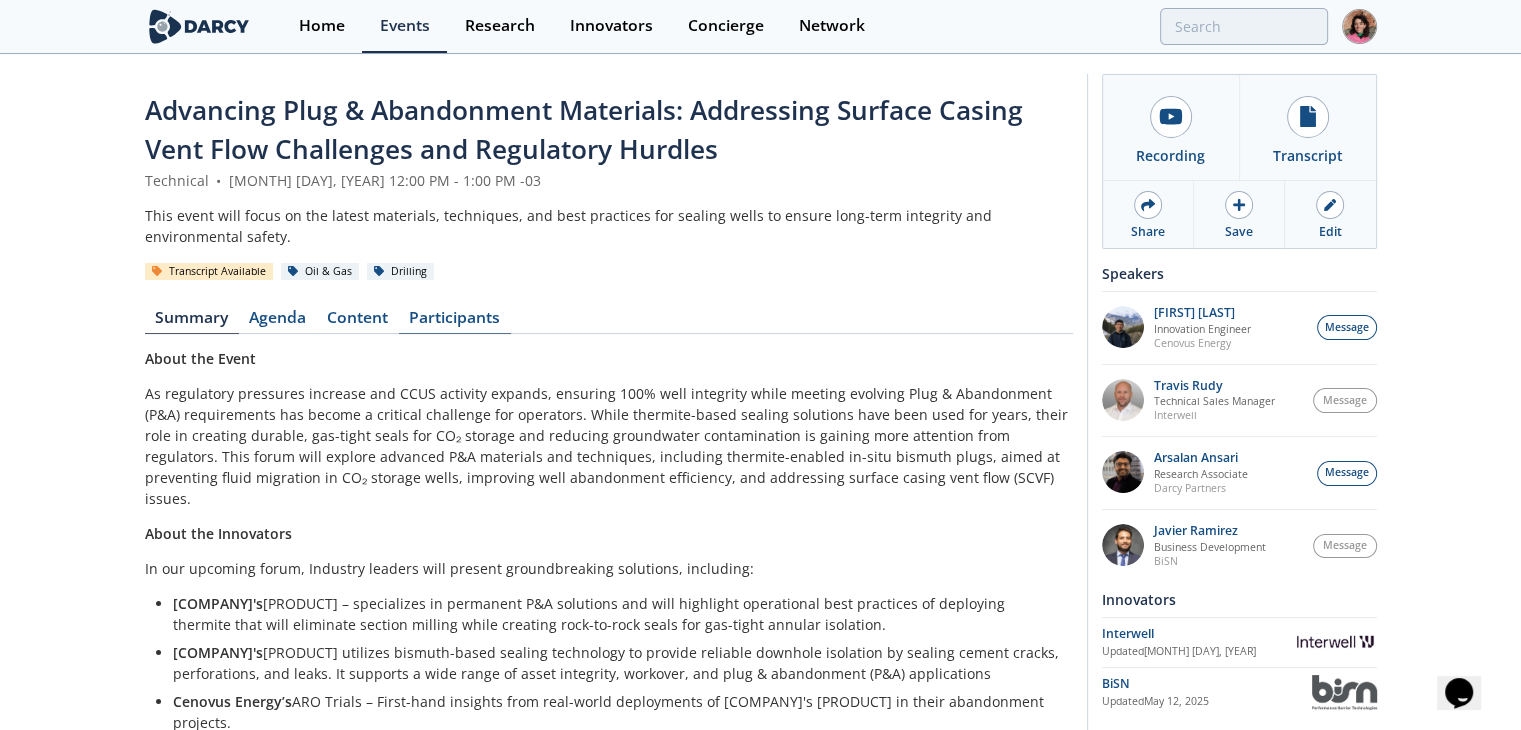 click on "Participants" at bounding box center (455, 322) 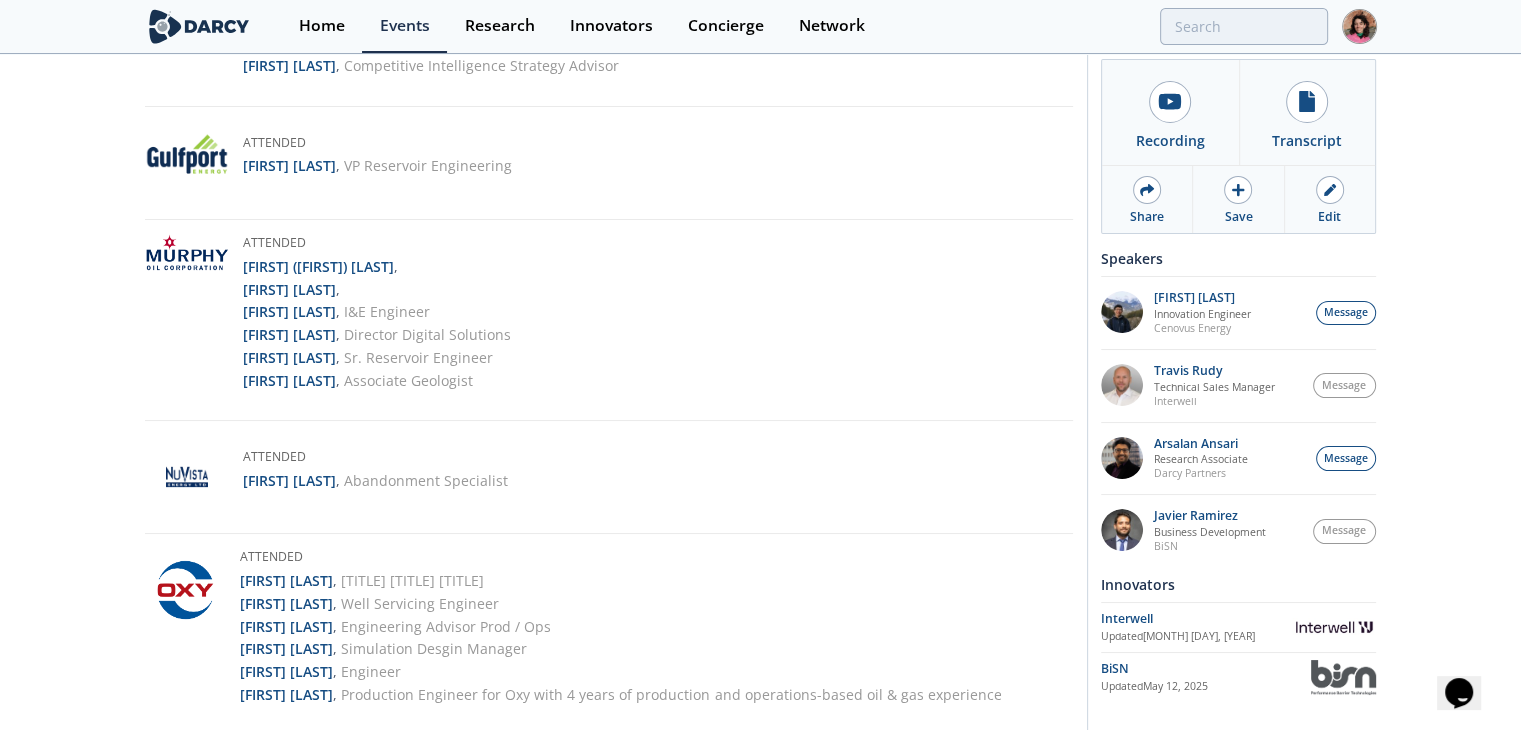scroll, scrollTop: 3100, scrollLeft: 0, axis: vertical 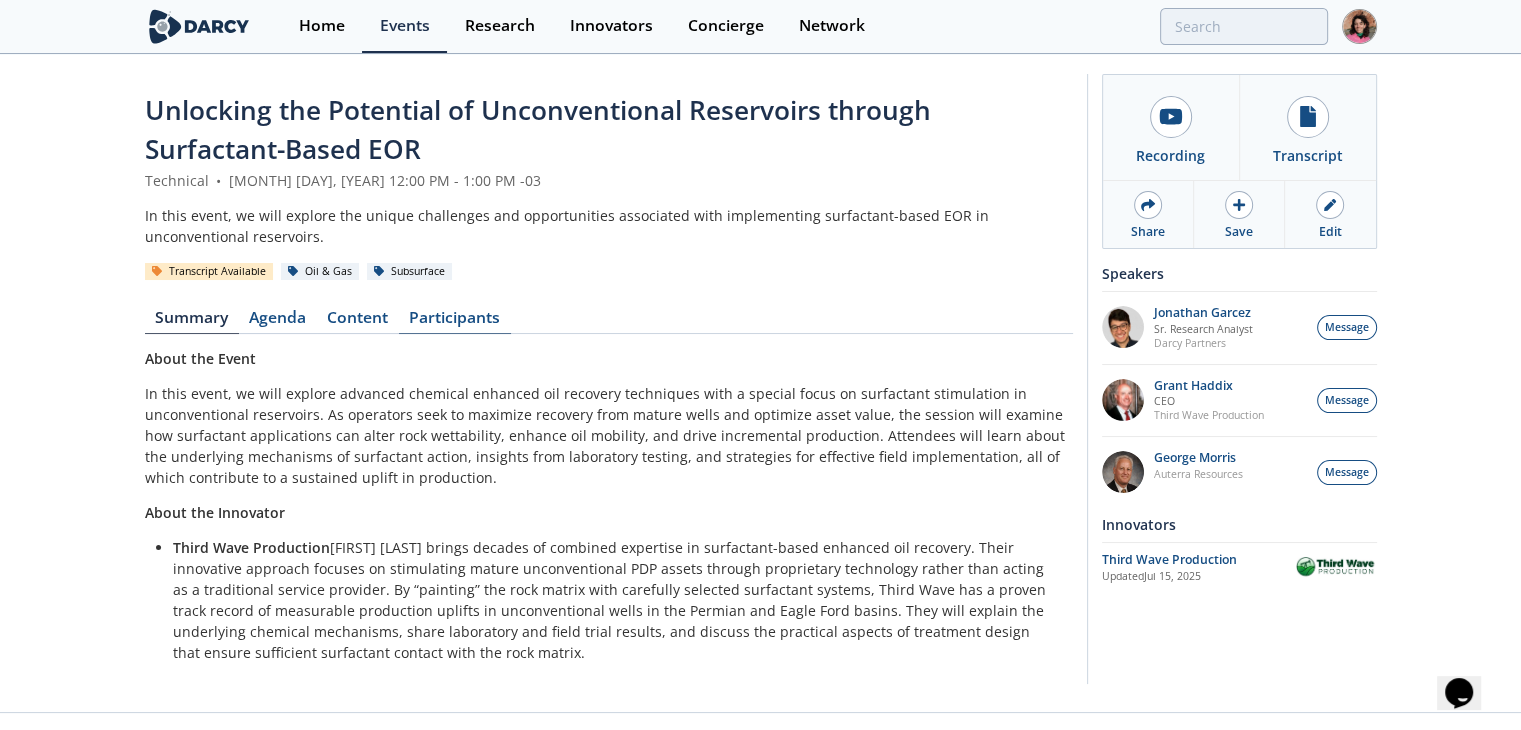 click on "Participants" at bounding box center [455, 322] 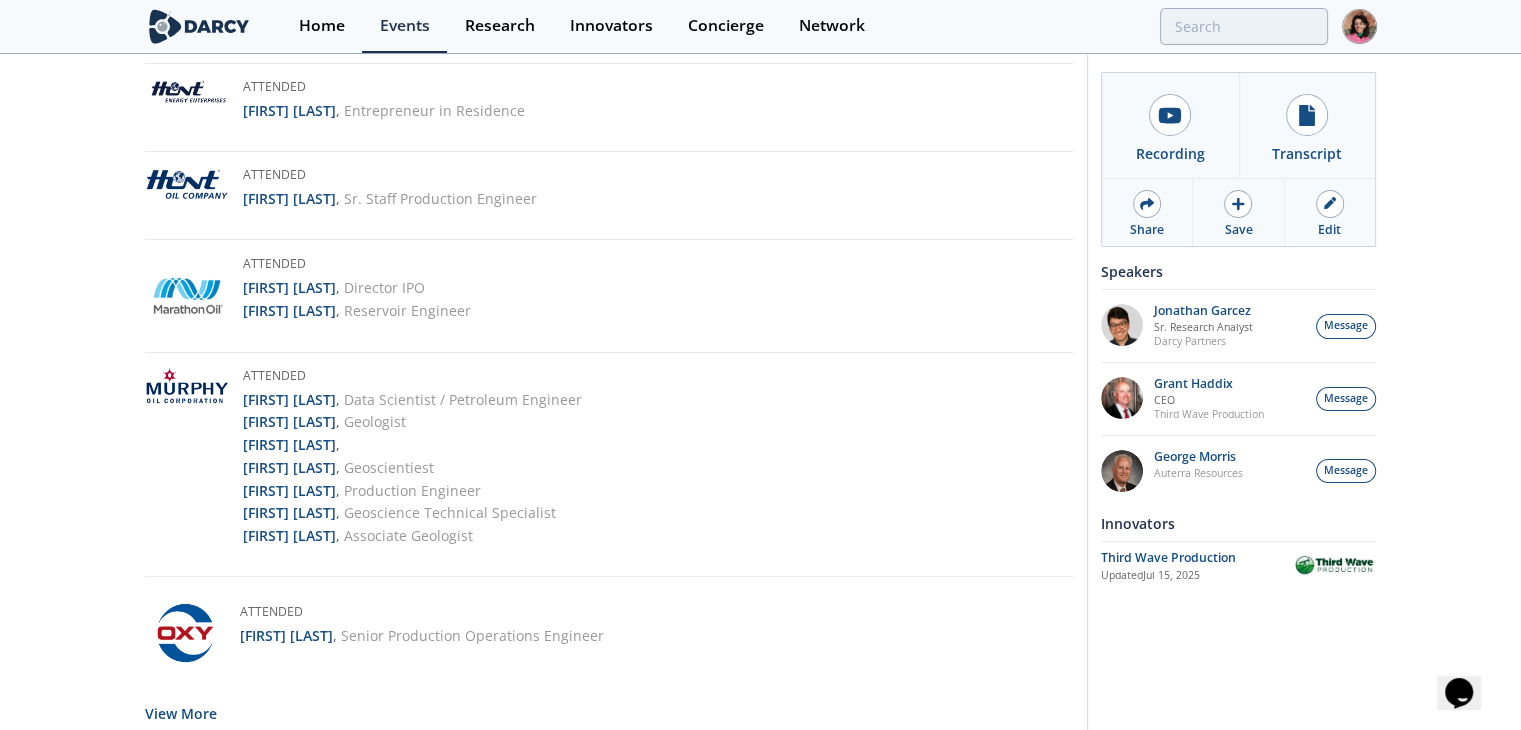 scroll, scrollTop: 3768, scrollLeft: 0, axis: vertical 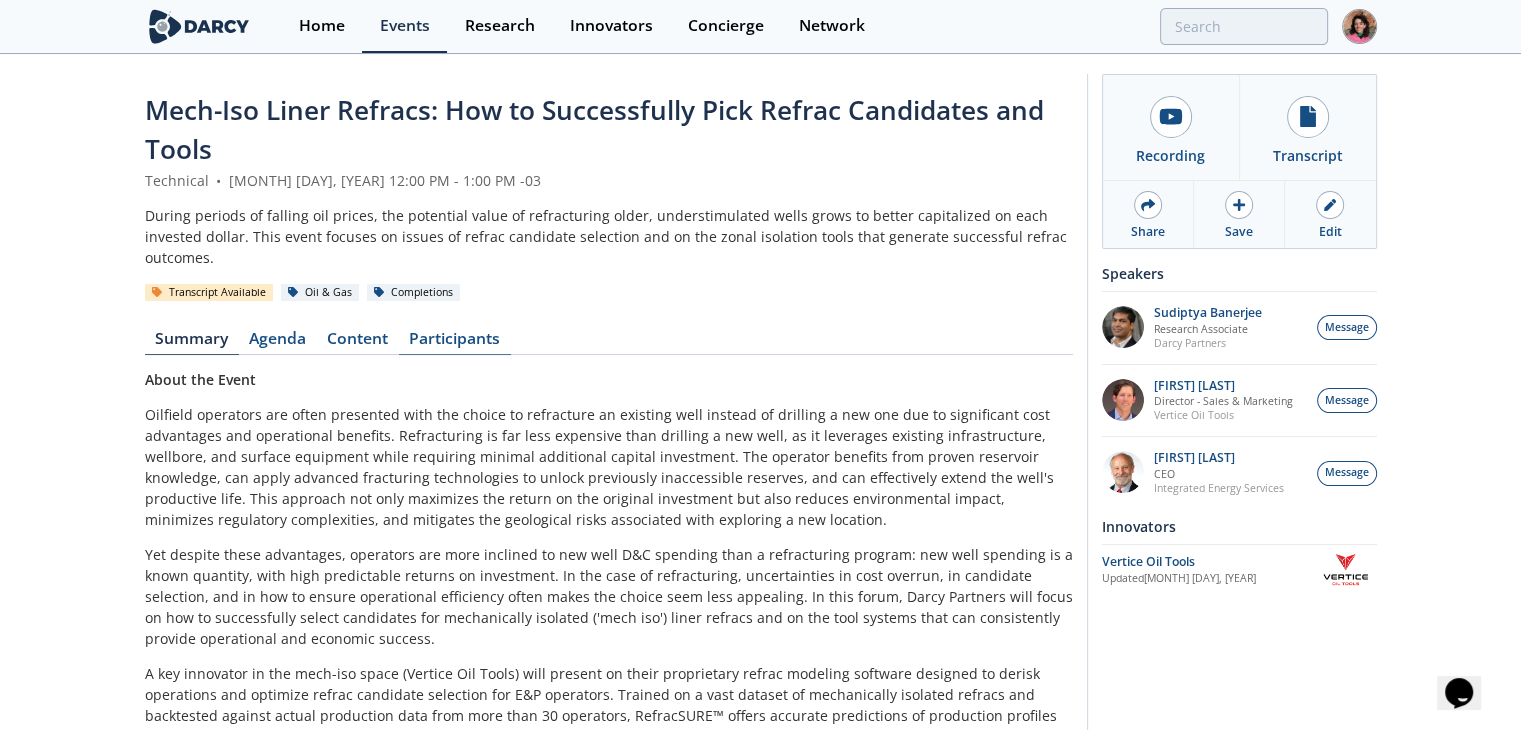 click on "Participants" at bounding box center [455, 343] 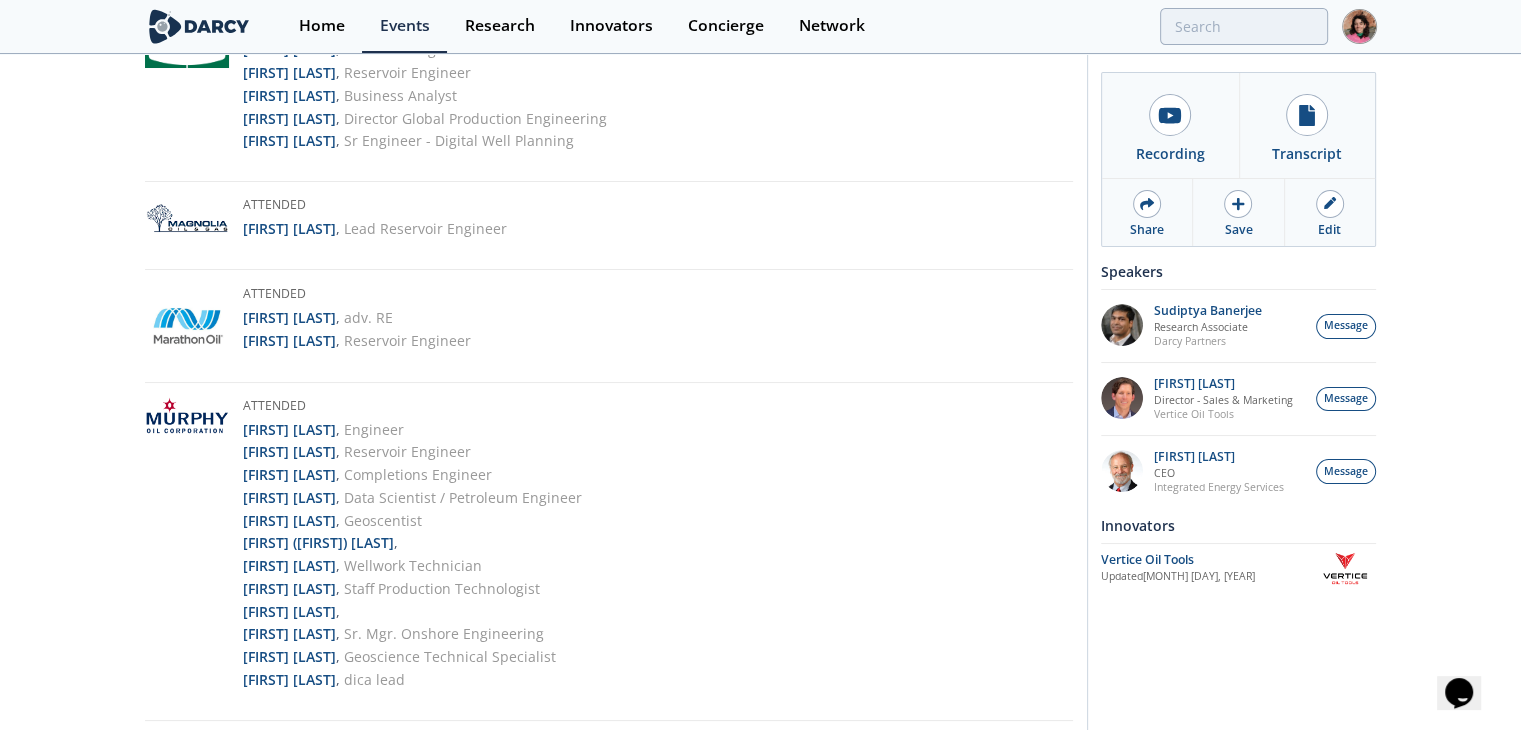 scroll, scrollTop: 3200, scrollLeft: 0, axis: vertical 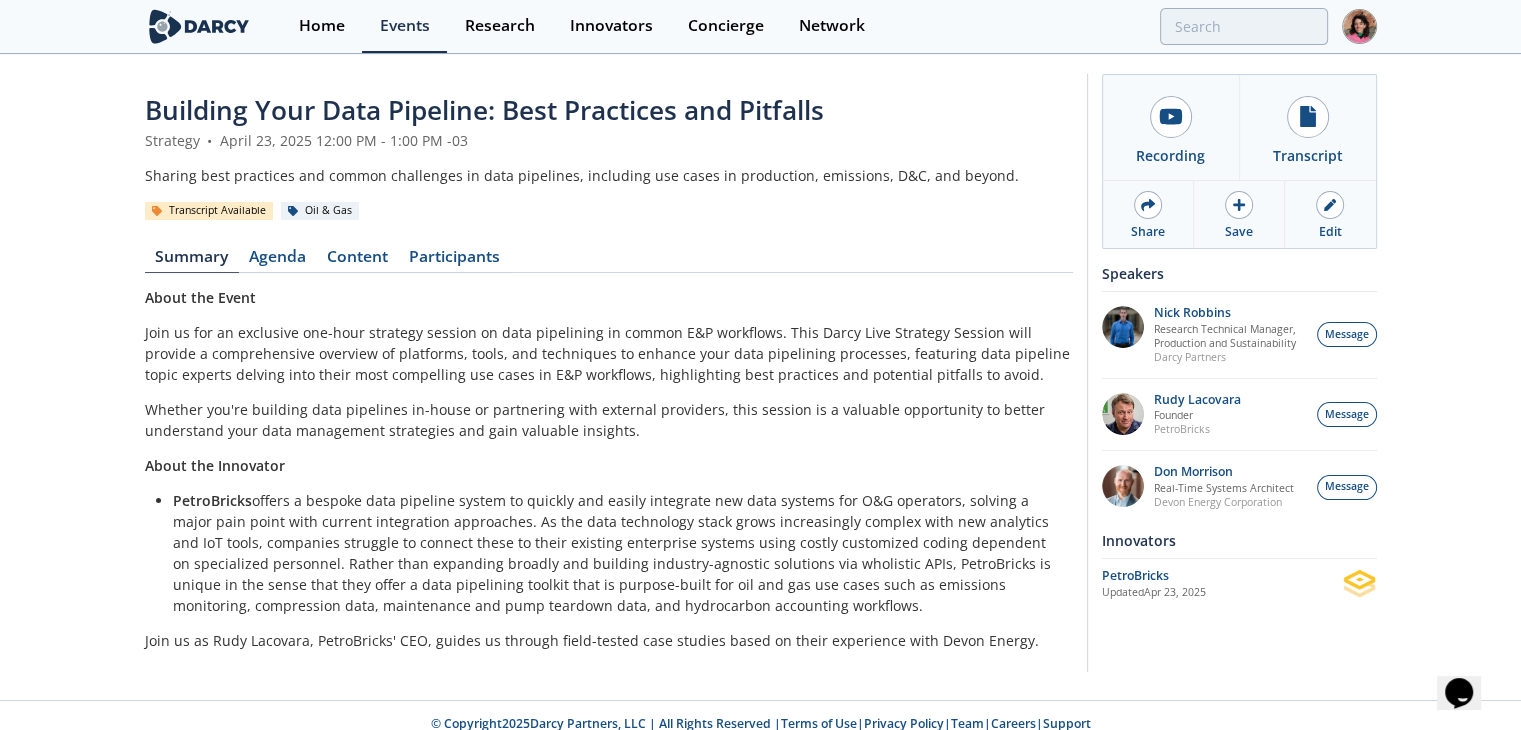 click on "Building Your Data Pipeline: Best Practices and Pitfalls
Strategy
•
April 23, 2025
12:00 PM - 1:00 PM -03
Sharing best practices and common challenges in data pipelines, including use cases in production, emissions, D&C, and beyond.
Transcript Available
Oil & Gas
Summary
Agenda
Content
Participants
About the Event
About the Innovator
PetroBricks" at bounding box center (609, 378) 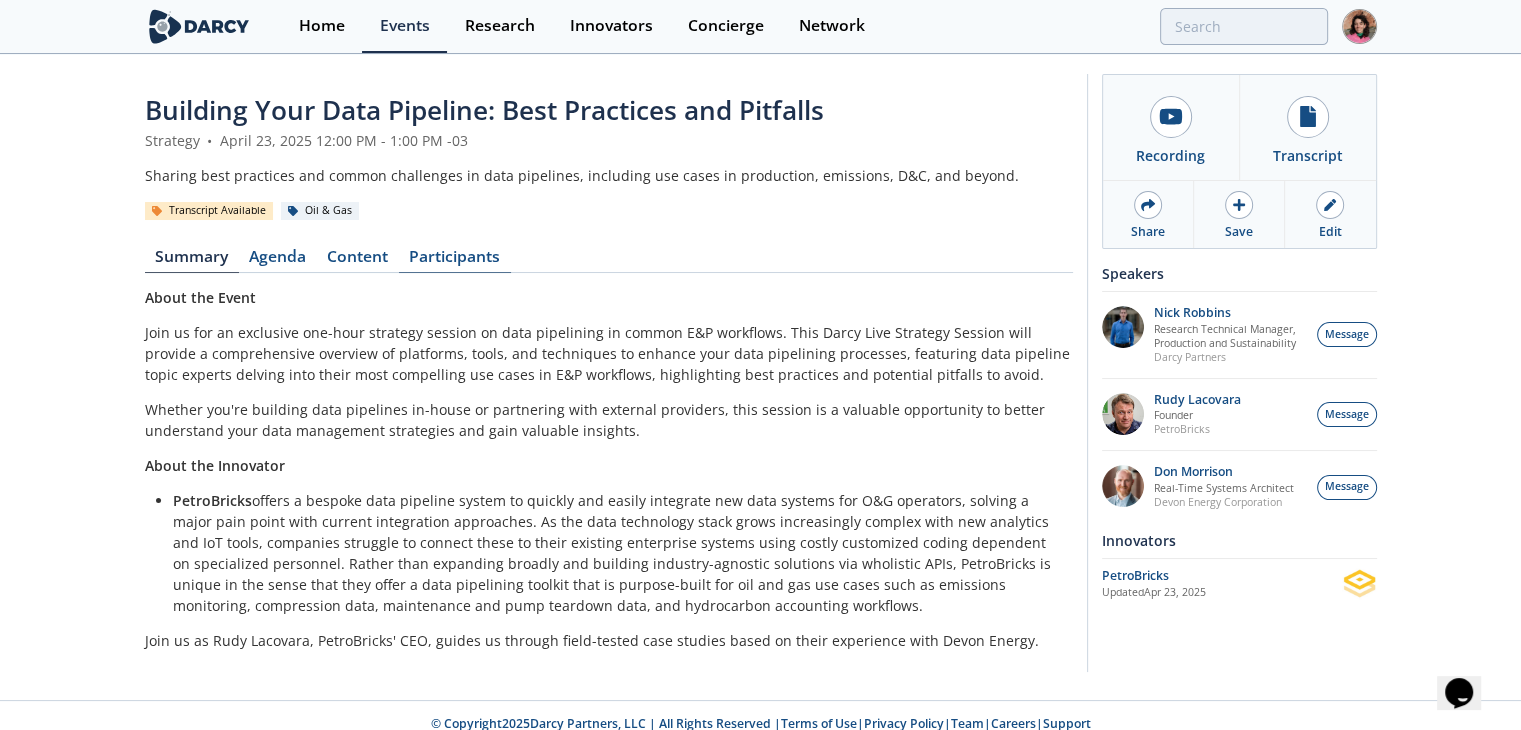 click on "Participants" at bounding box center [455, 261] 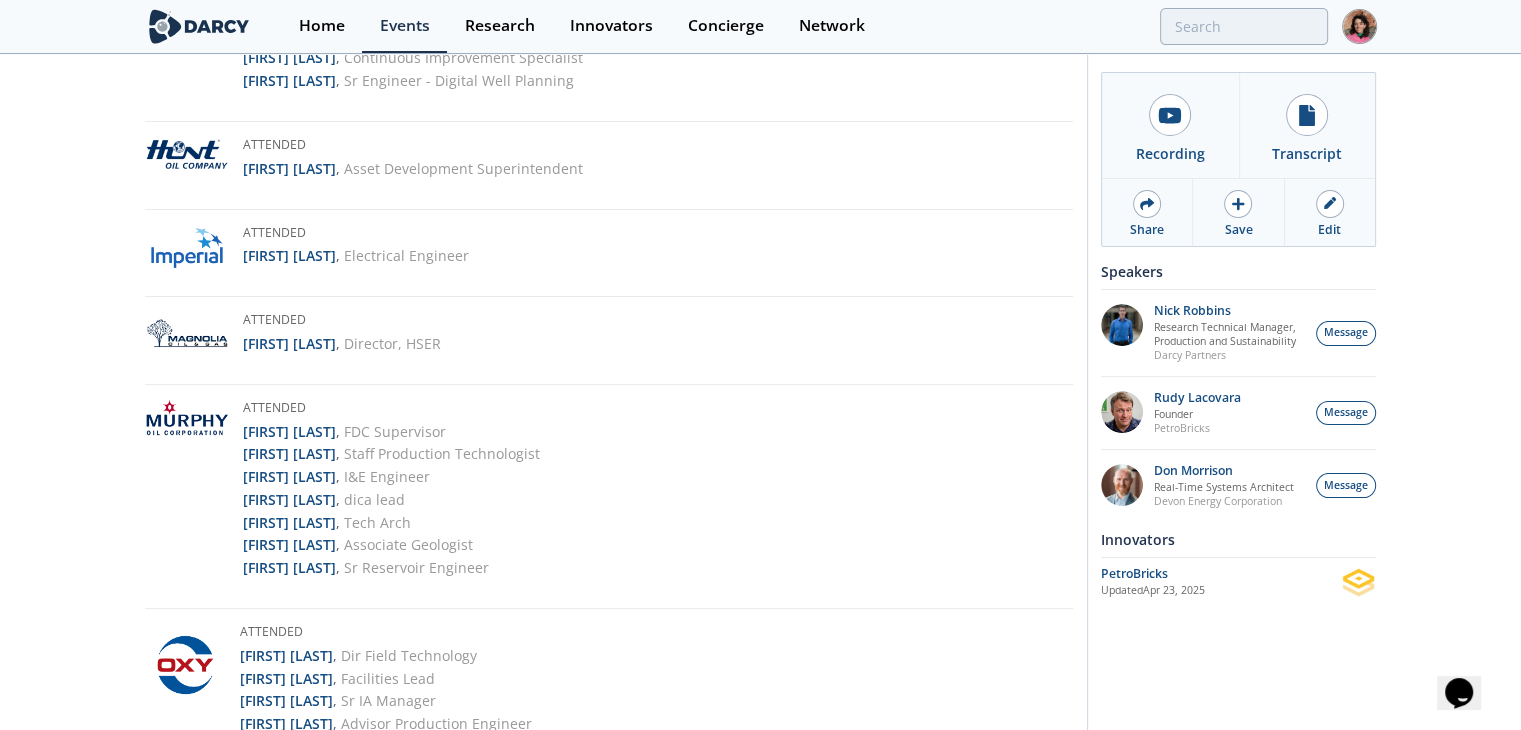 scroll, scrollTop: 3400, scrollLeft: 0, axis: vertical 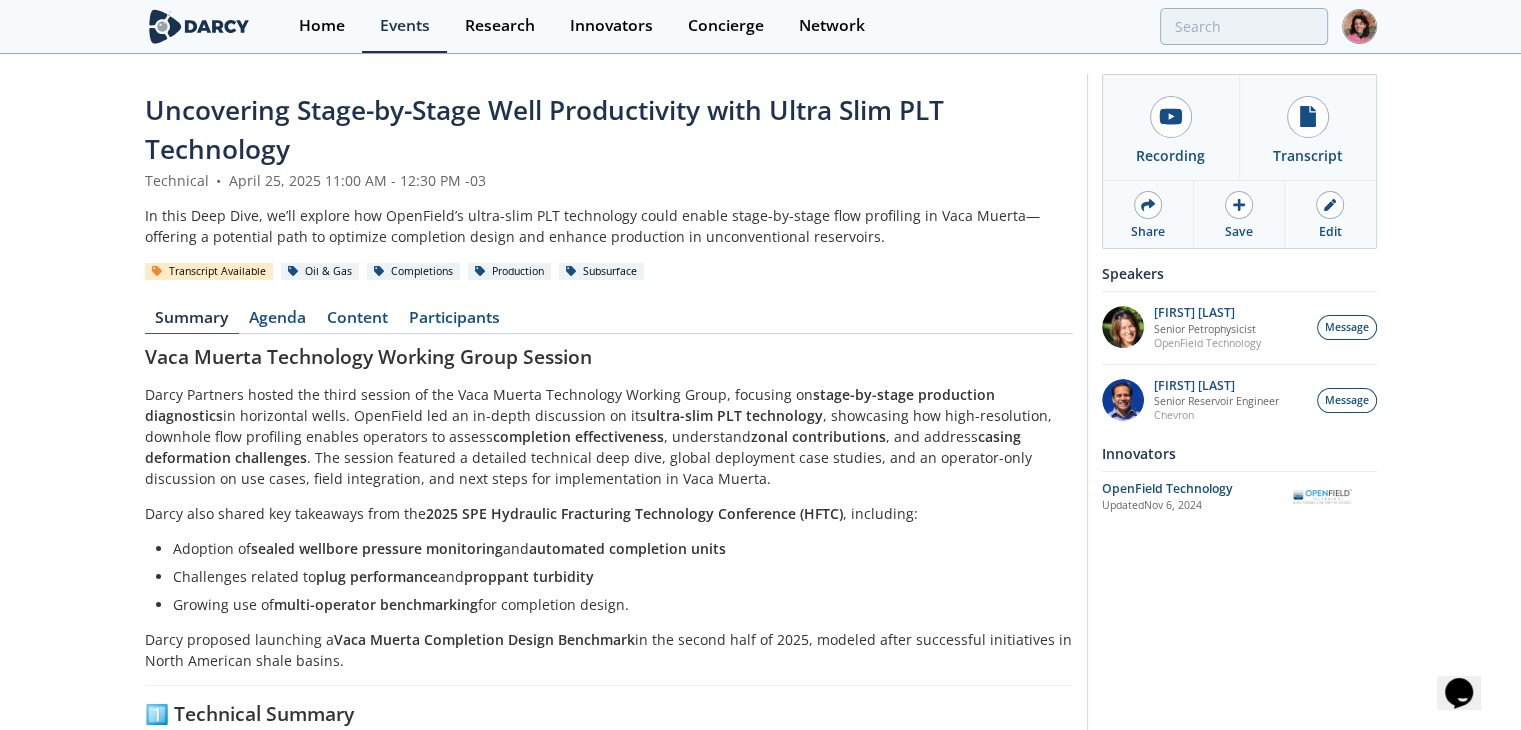 click on "Uncovering Stage-by-Stage Well Productivity with Ultra Slim PLT Technology
Technical
•
April 25, 2025
11:00 AM - 12:30 PM -03
In this Deep Dive, we’ll explore how OpenField’s ultra-slim PLT technology could enable stage-by-stage flow profiling in Vaca Muerta—offering a potential path to optimize completion design and enhance production in unconventional reservoirs.
Transcript Available
Oil & Gas
Completions
Production
Subsurface" at bounding box center [609, 1853] 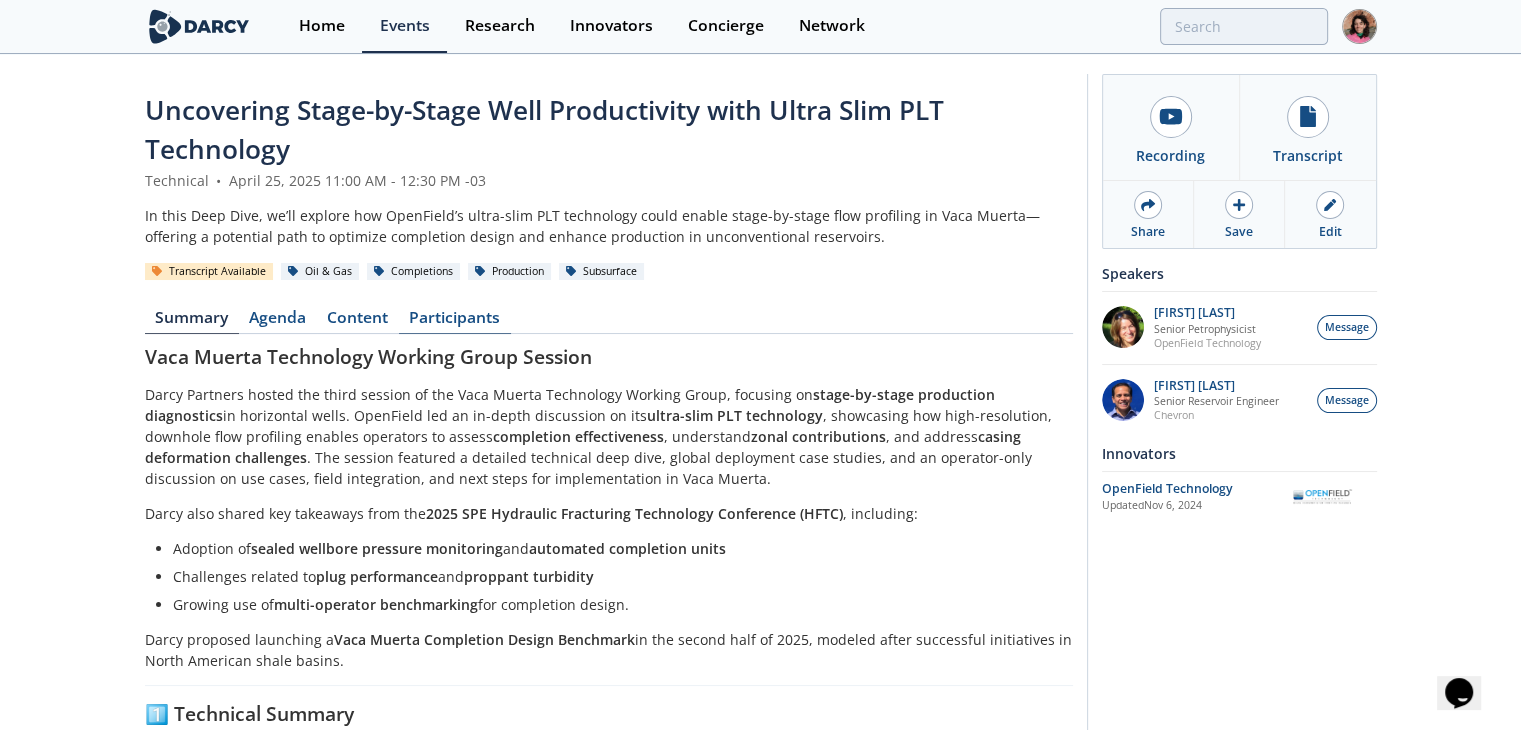 click on "Participants" at bounding box center (455, 322) 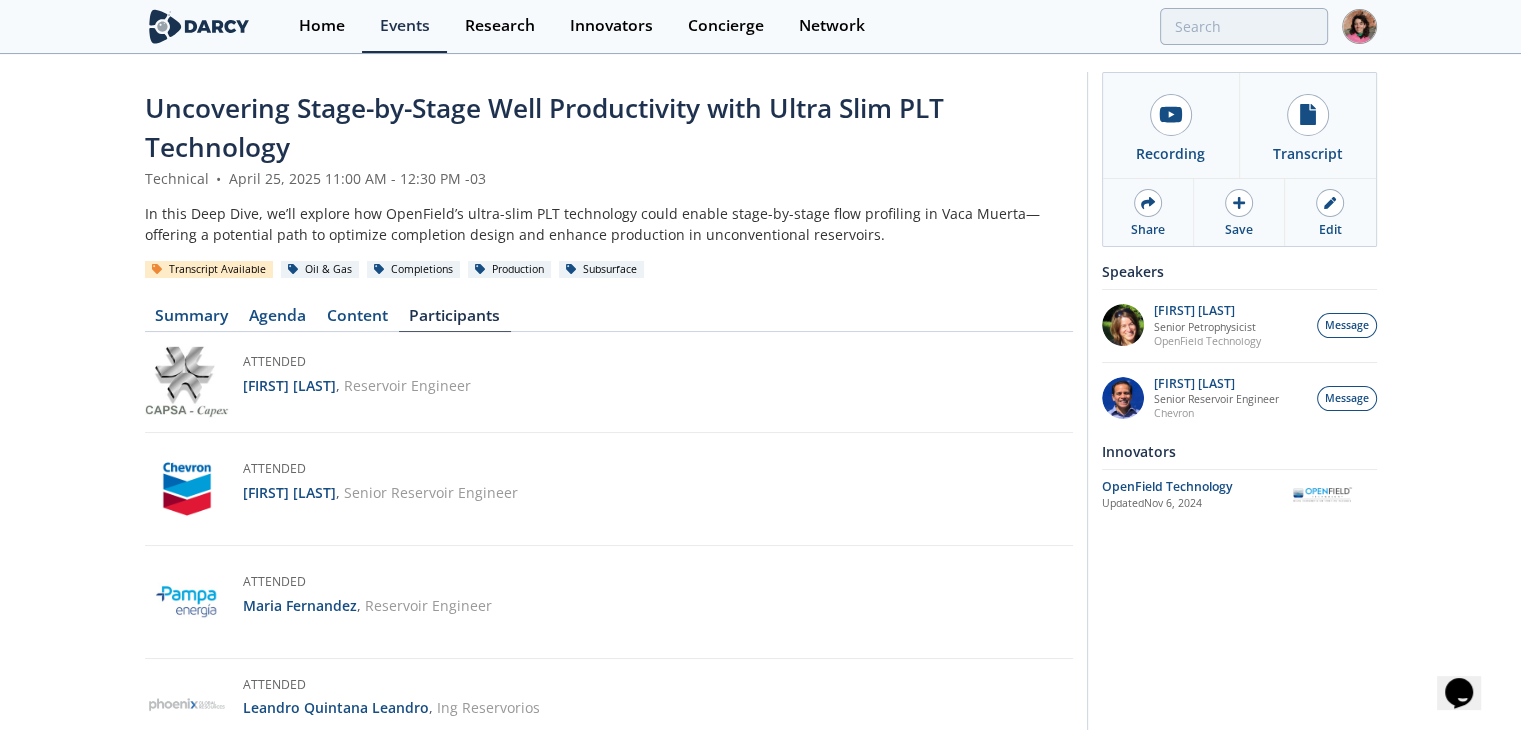 scroll, scrollTop: 0, scrollLeft: 0, axis: both 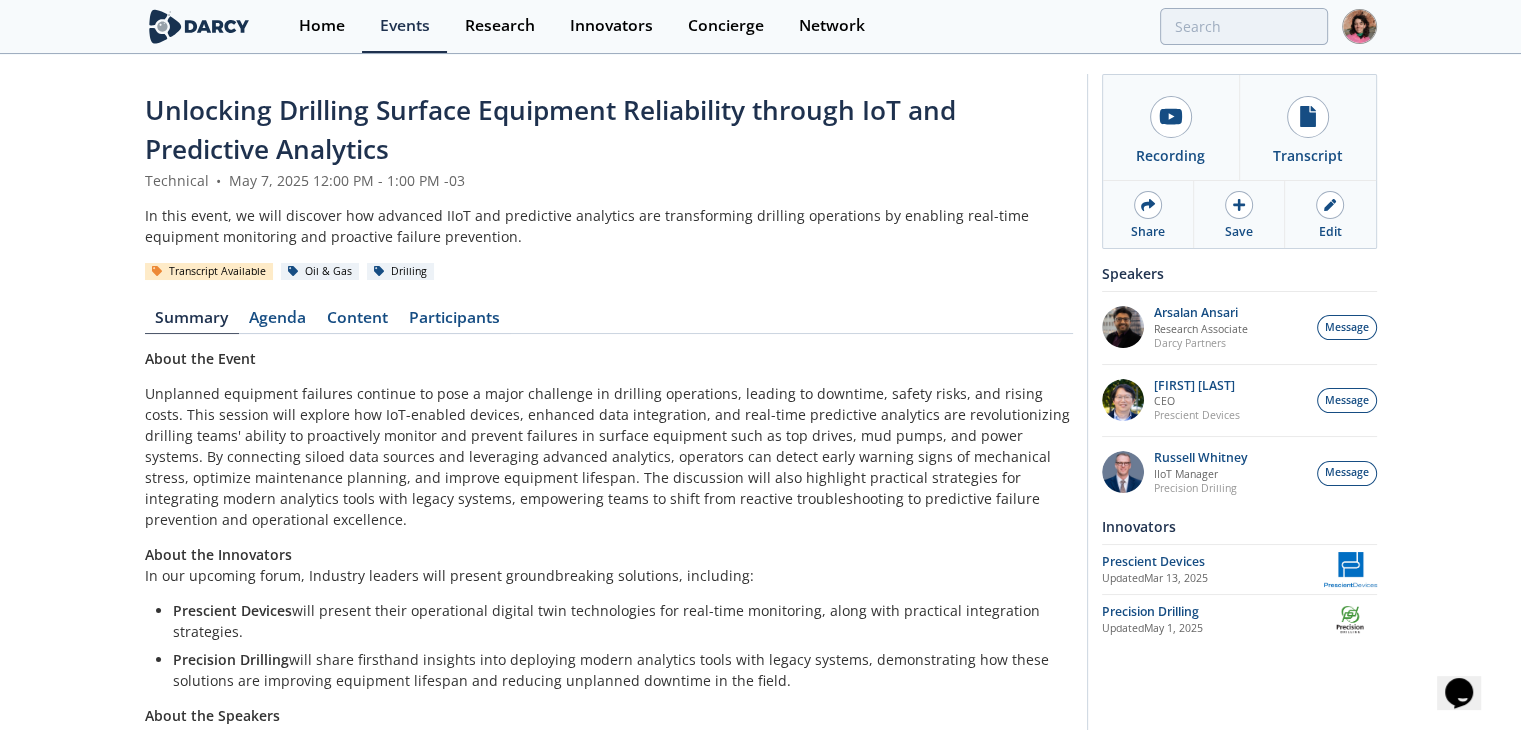 click on "Unlocking Drilling Surface Equipment Reliability through IoT and Predictive Analytics
Technical
•
May 7, 2025
12:00 PM - 1:00 PM -03
In this event, we will discover how advanced IIoT and predictive analytics are transforming drilling operations by enabling real-time equipment monitoring and proactive failure prevention.
Transcript Available
Oil & Gas
Drilling
Summary
Agenda
Content
Participants" at bounding box center [609, 534] 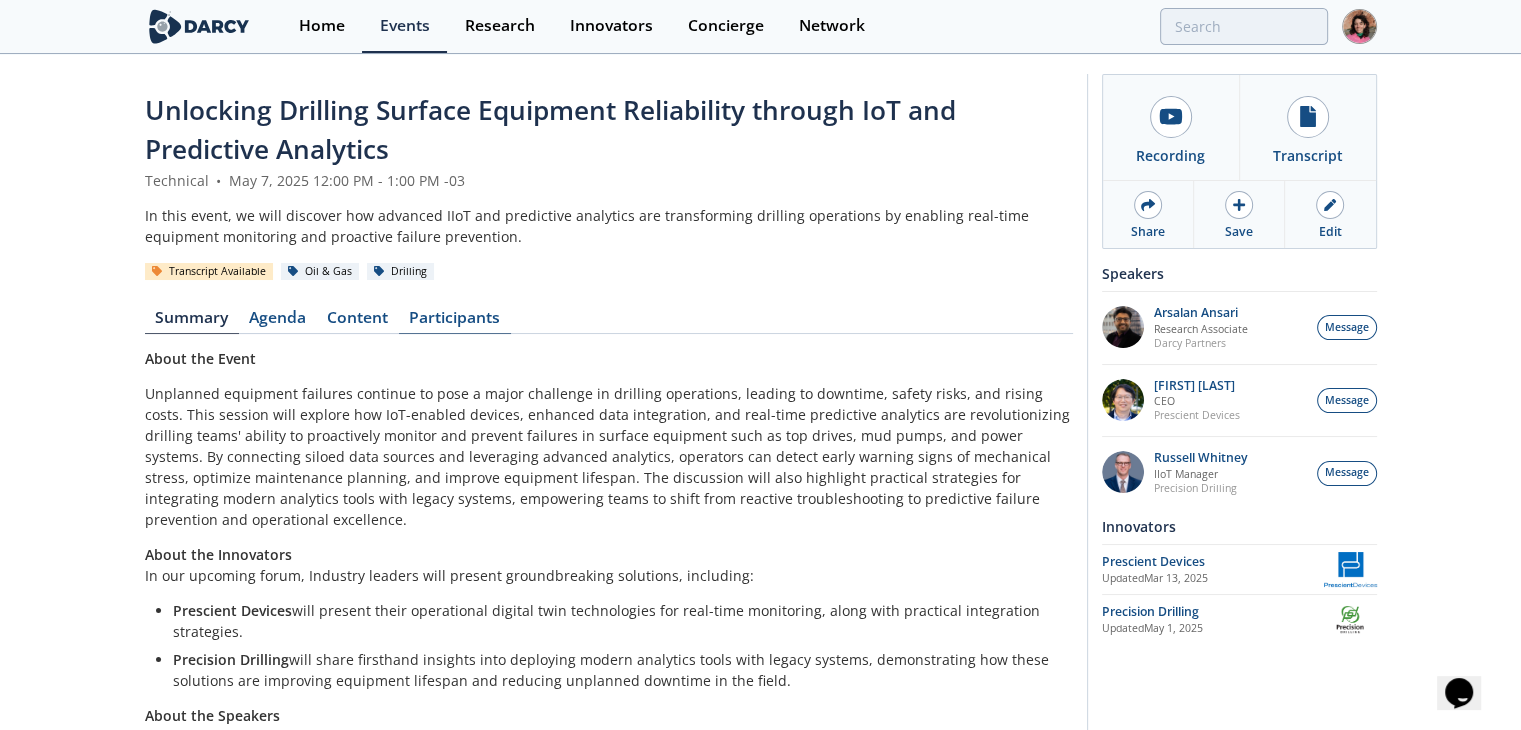 click on "Participants" at bounding box center [455, 322] 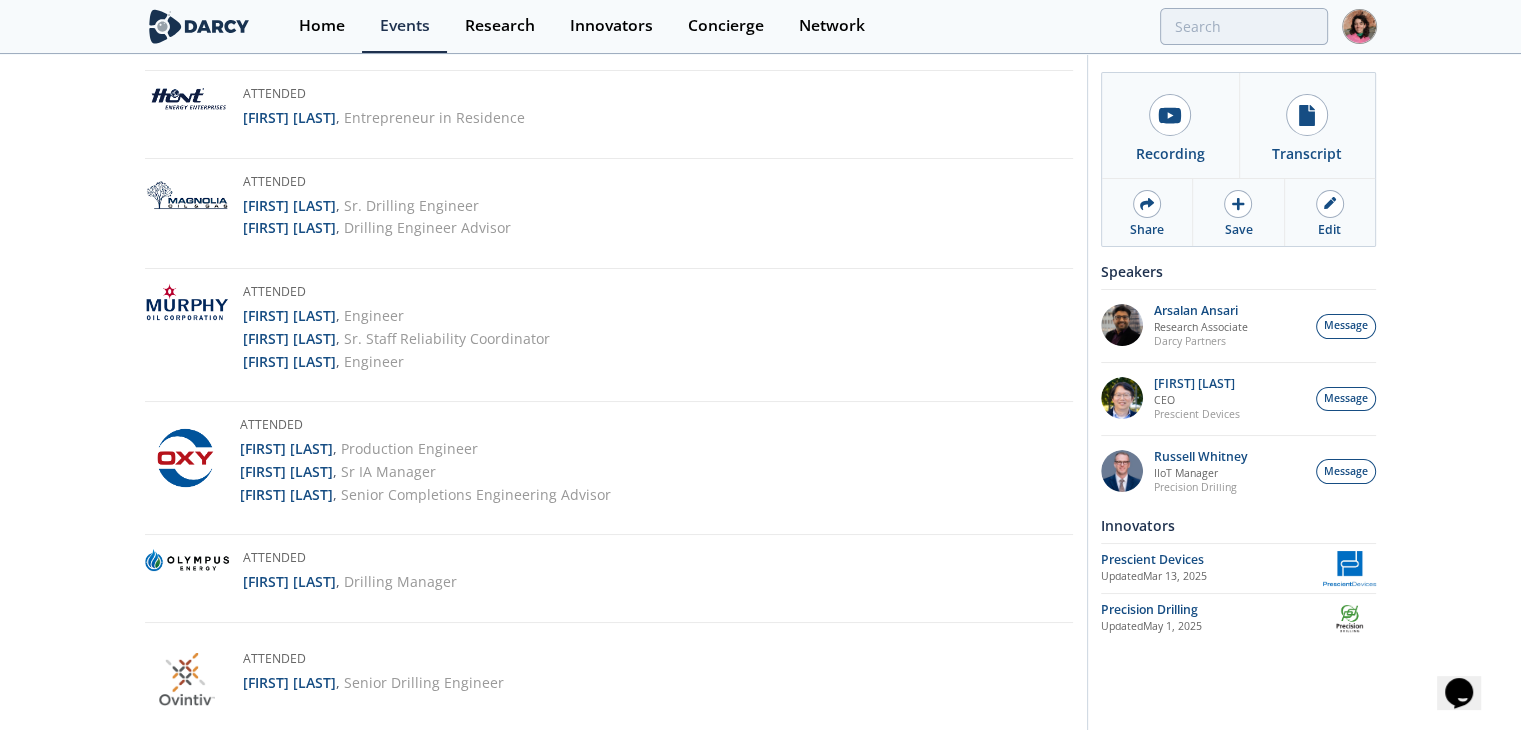 scroll, scrollTop: 2100, scrollLeft: 0, axis: vertical 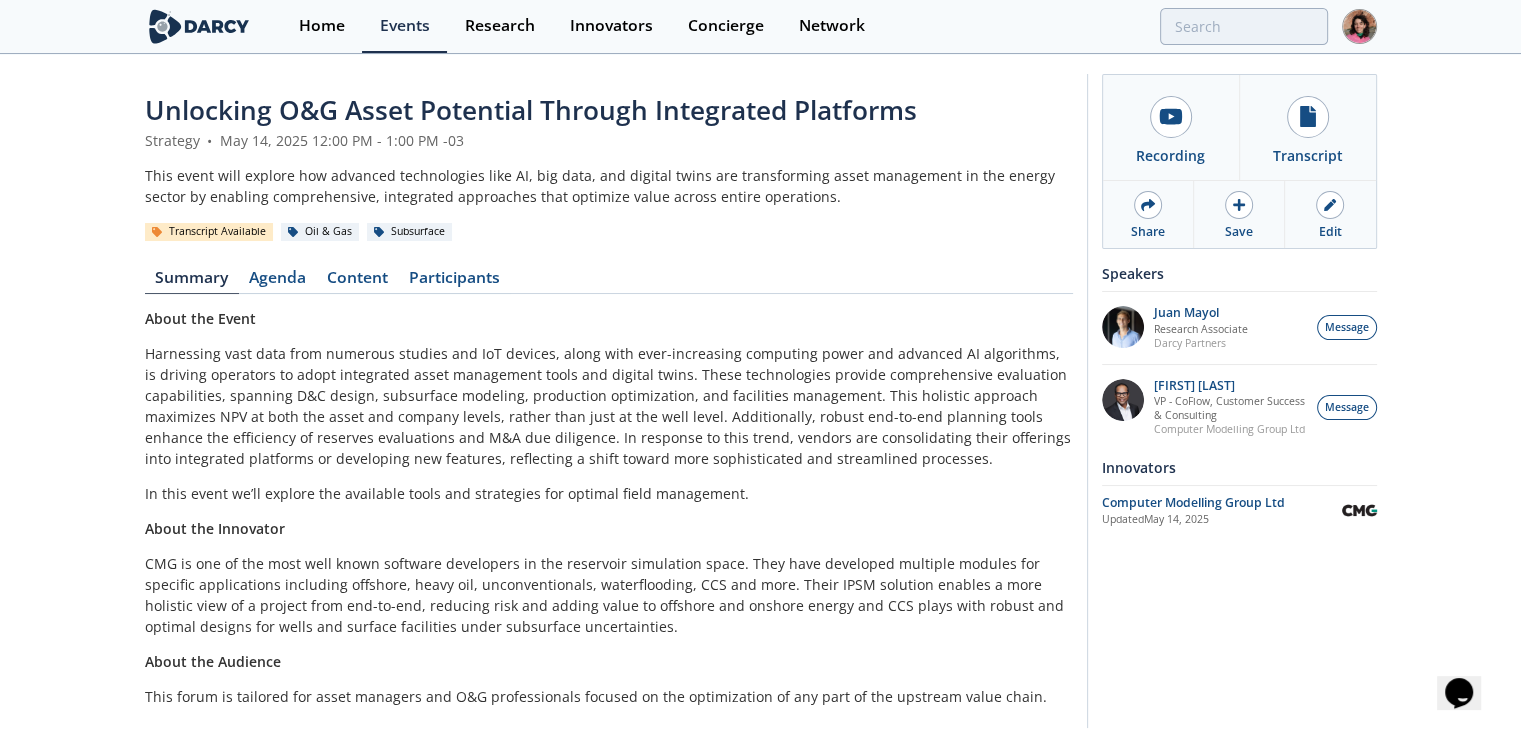 click on "Summary
Agenda
Content
Participants" at bounding box center [609, 282] 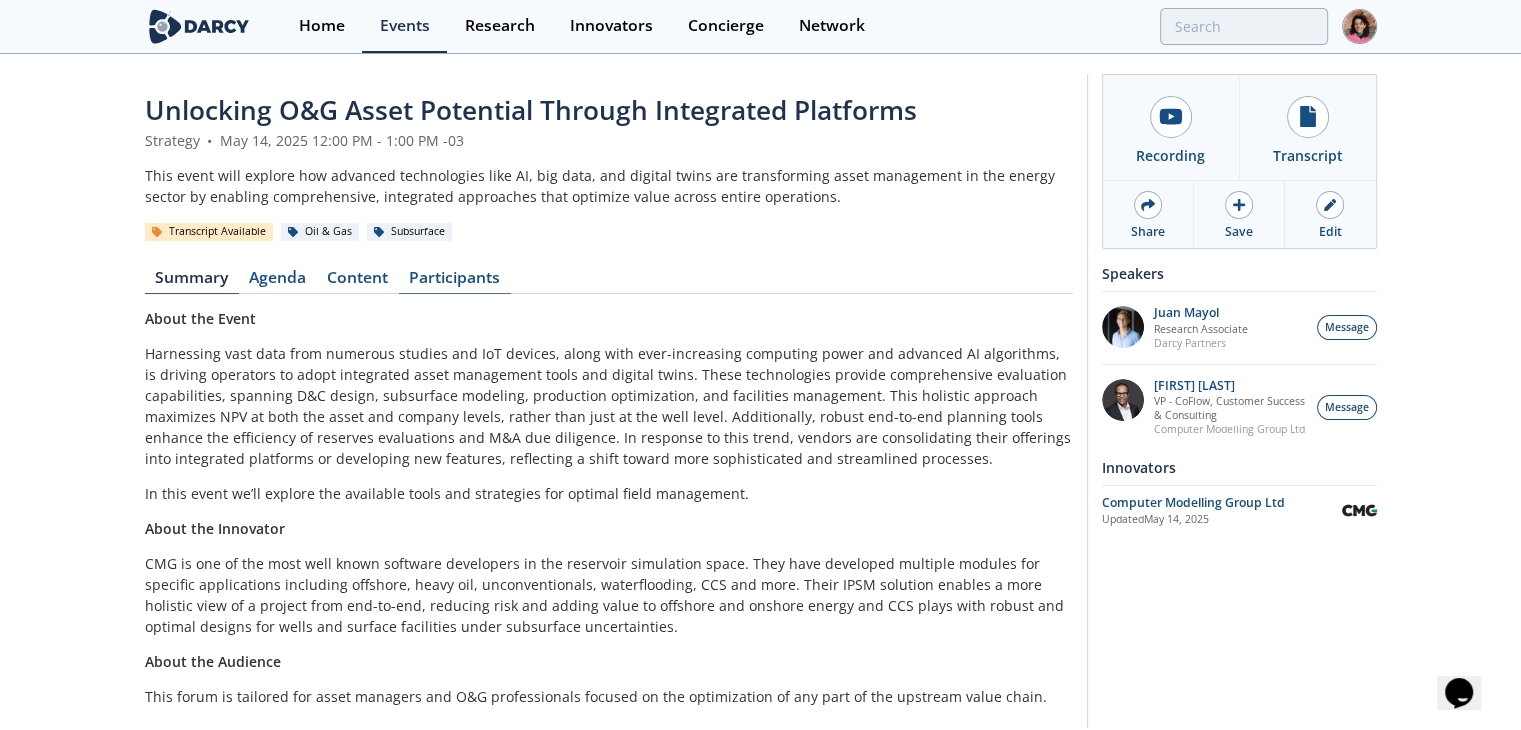 click on "Participants" at bounding box center [455, 282] 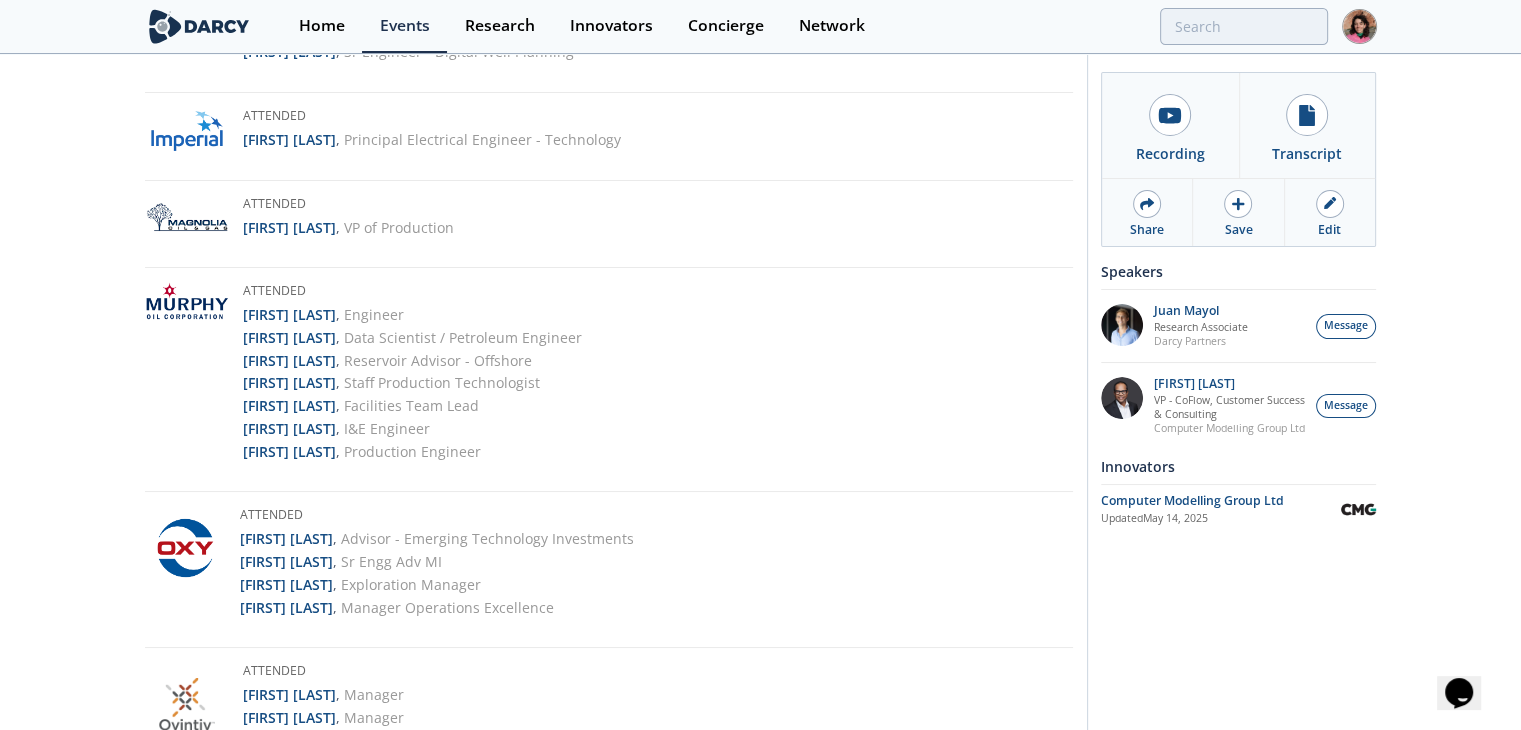scroll, scrollTop: 2700, scrollLeft: 0, axis: vertical 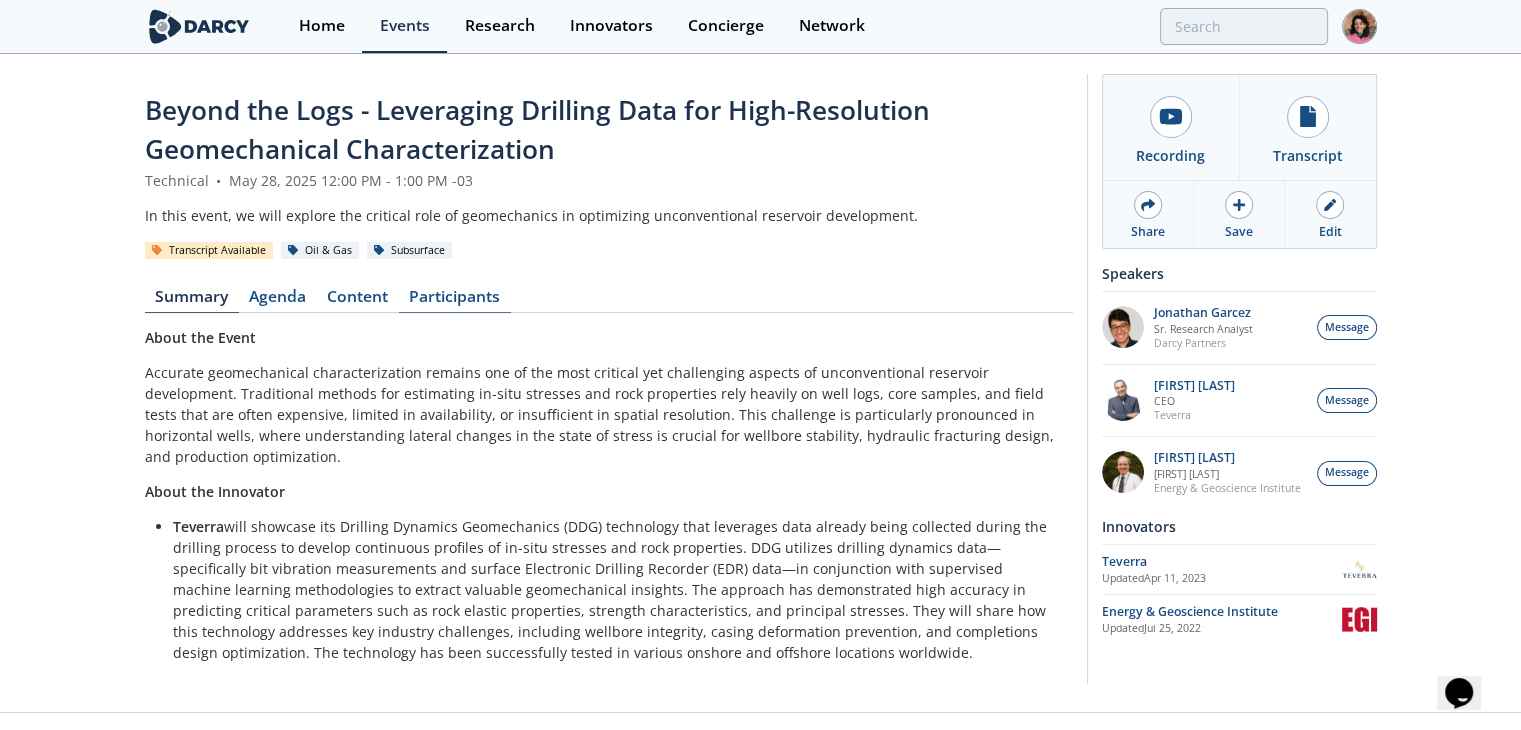 click on "Participants" at bounding box center [455, 301] 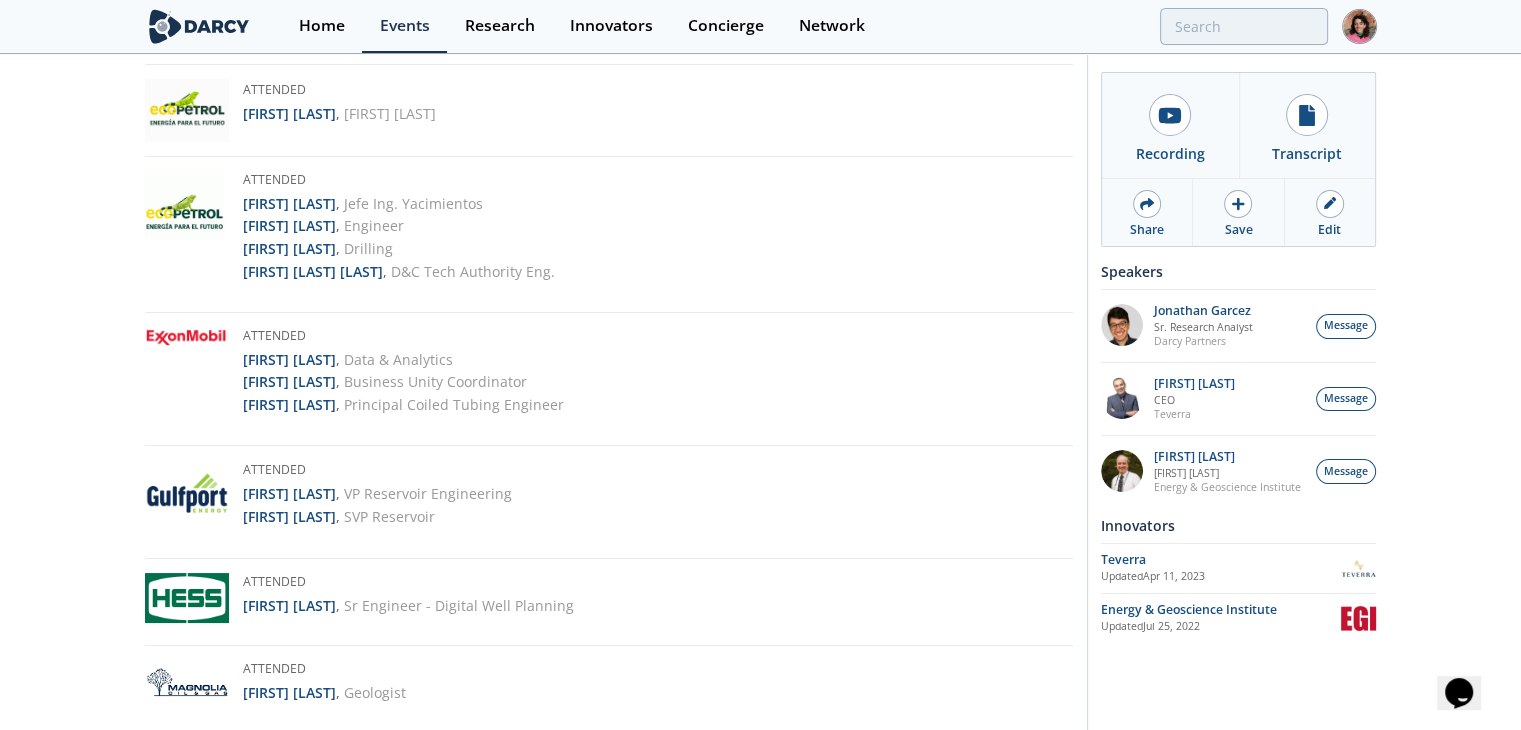 scroll, scrollTop: 2500, scrollLeft: 0, axis: vertical 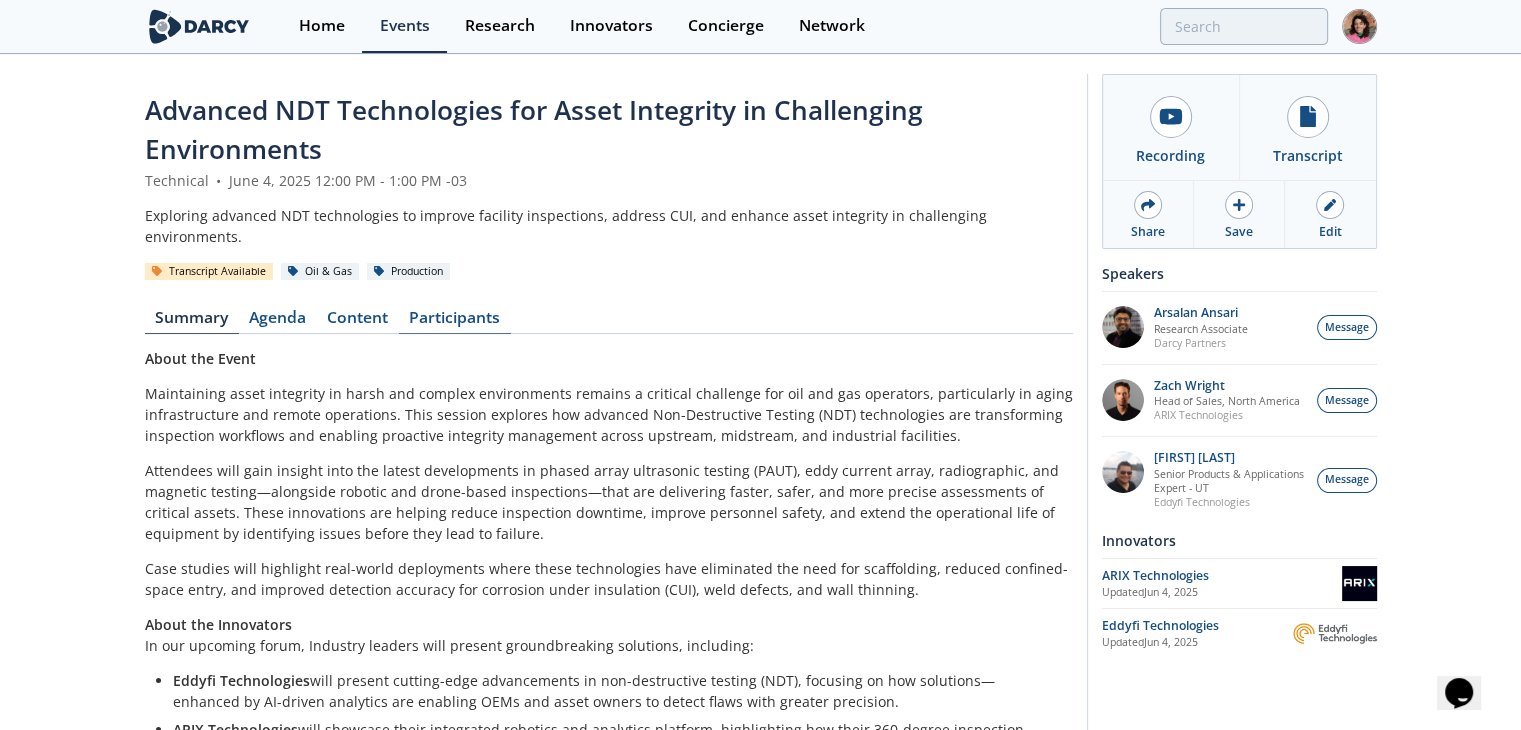 click on "Participants" at bounding box center (455, 322) 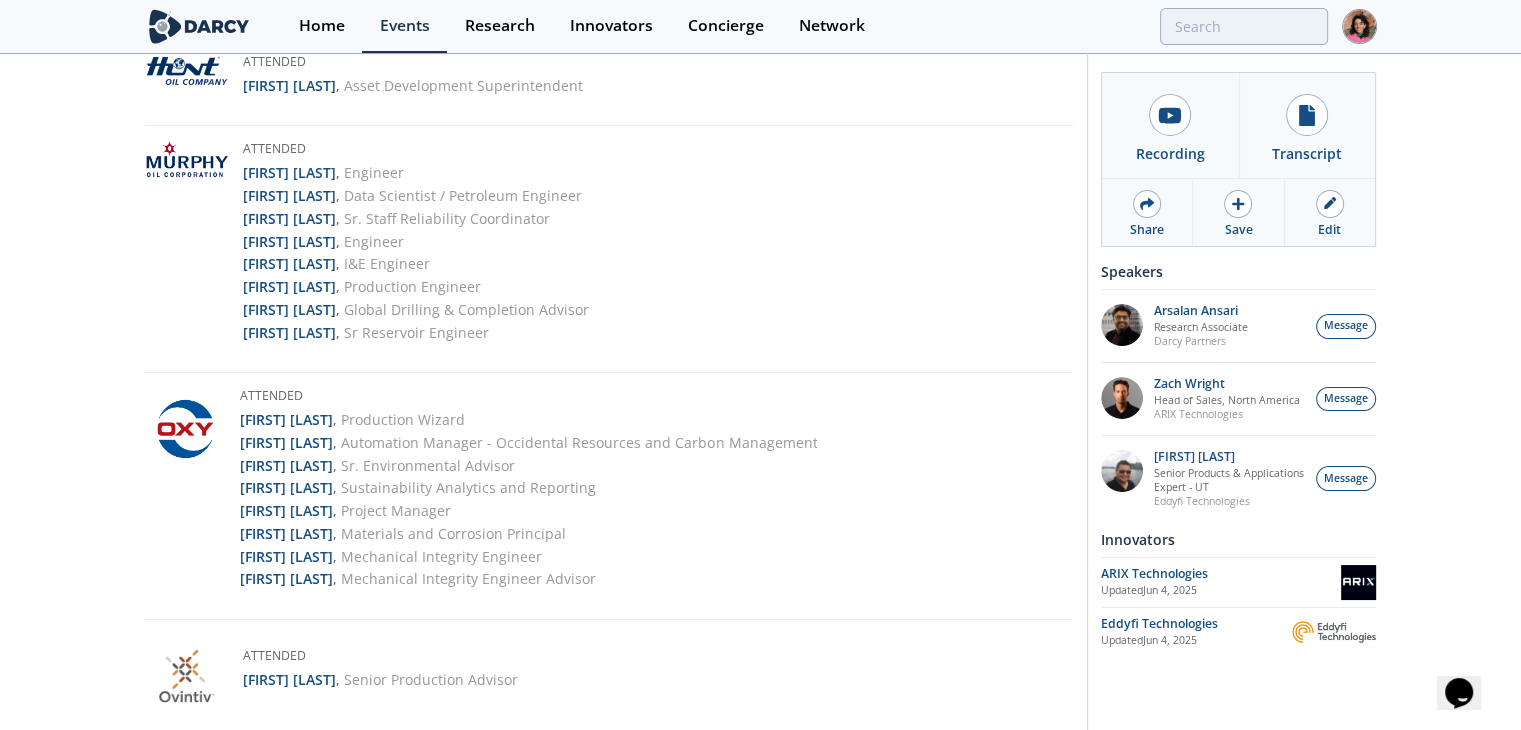 scroll, scrollTop: 2300, scrollLeft: 0, axis: vertical 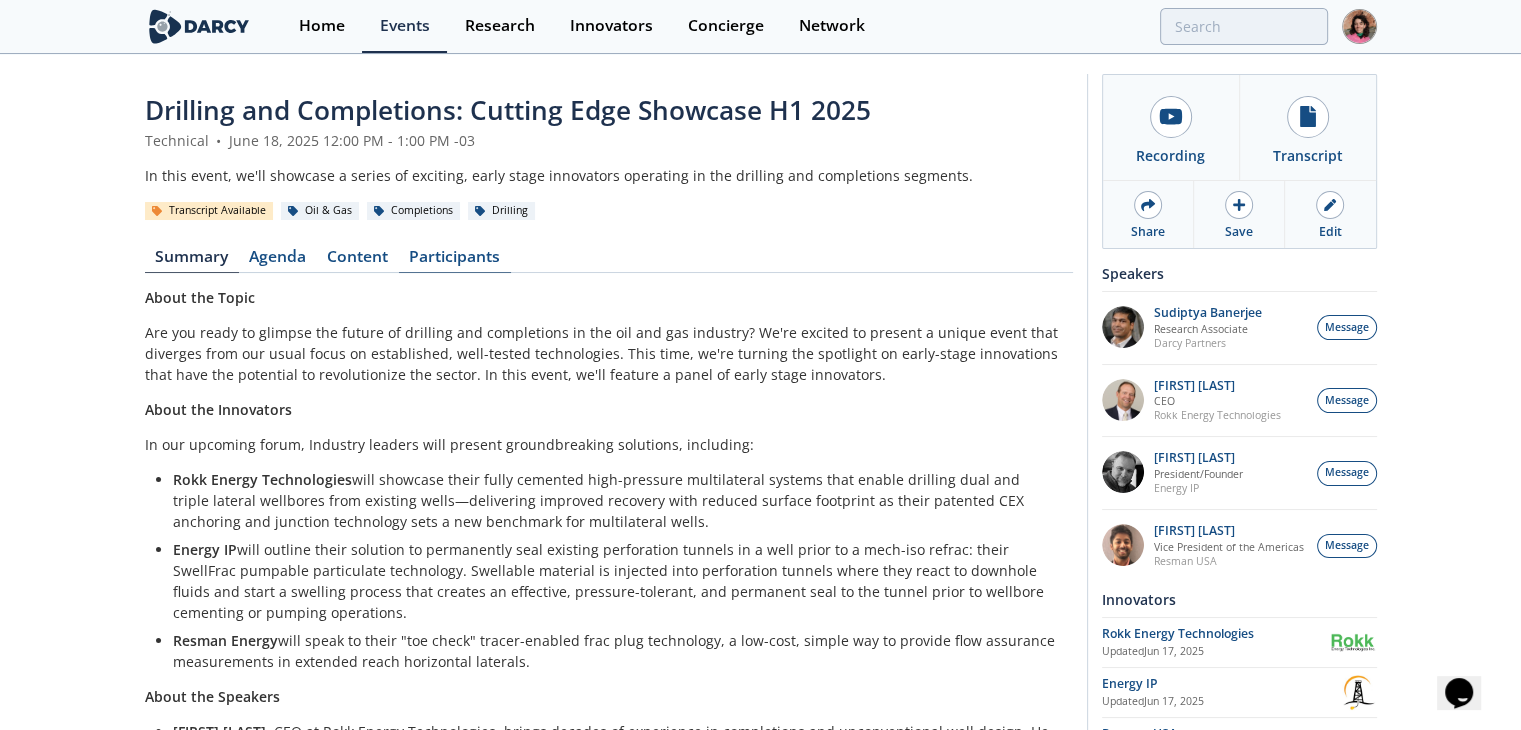 click on "Participants" at bounding box center (455, 261) 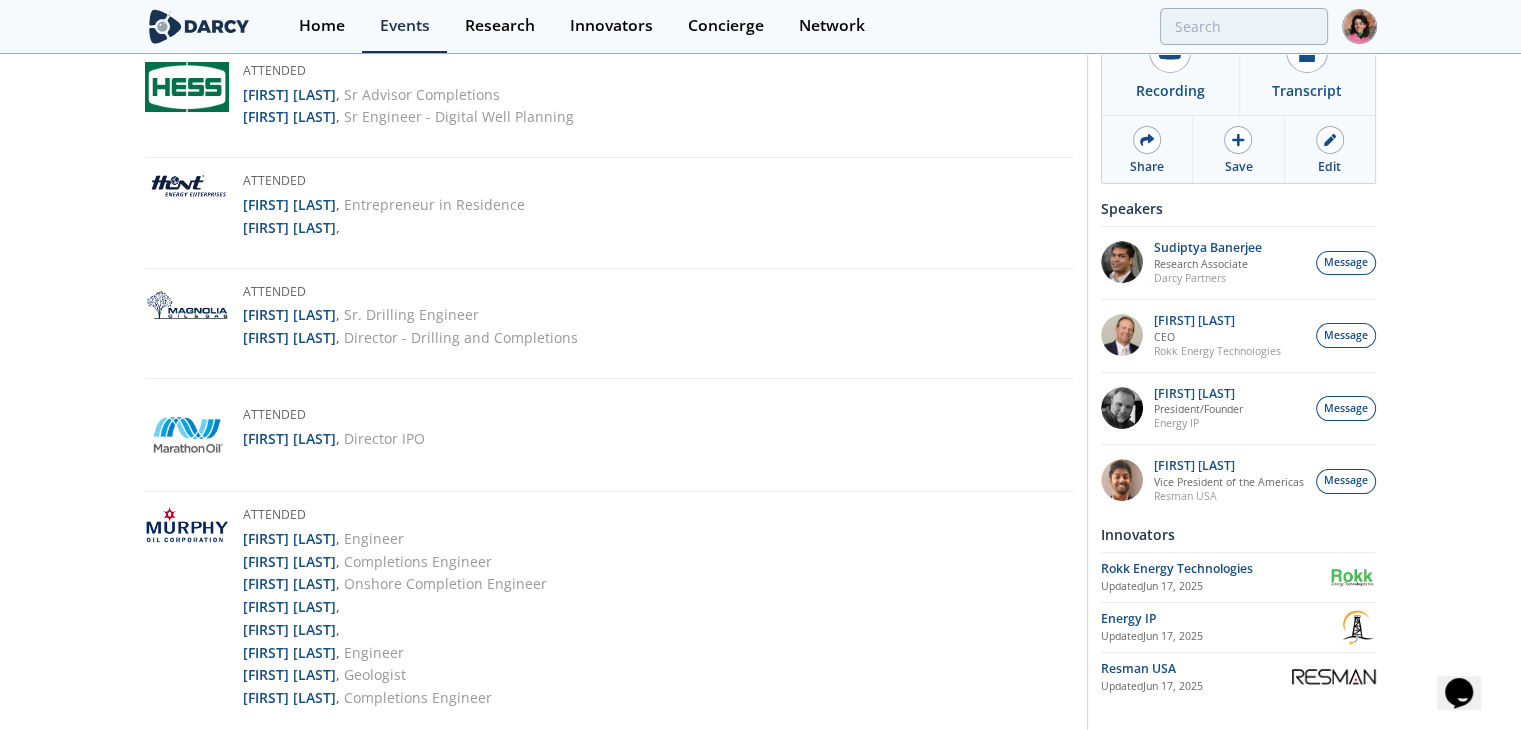 scroll, scrollTop: 2900, scrollLeft: 0, axis: vertical 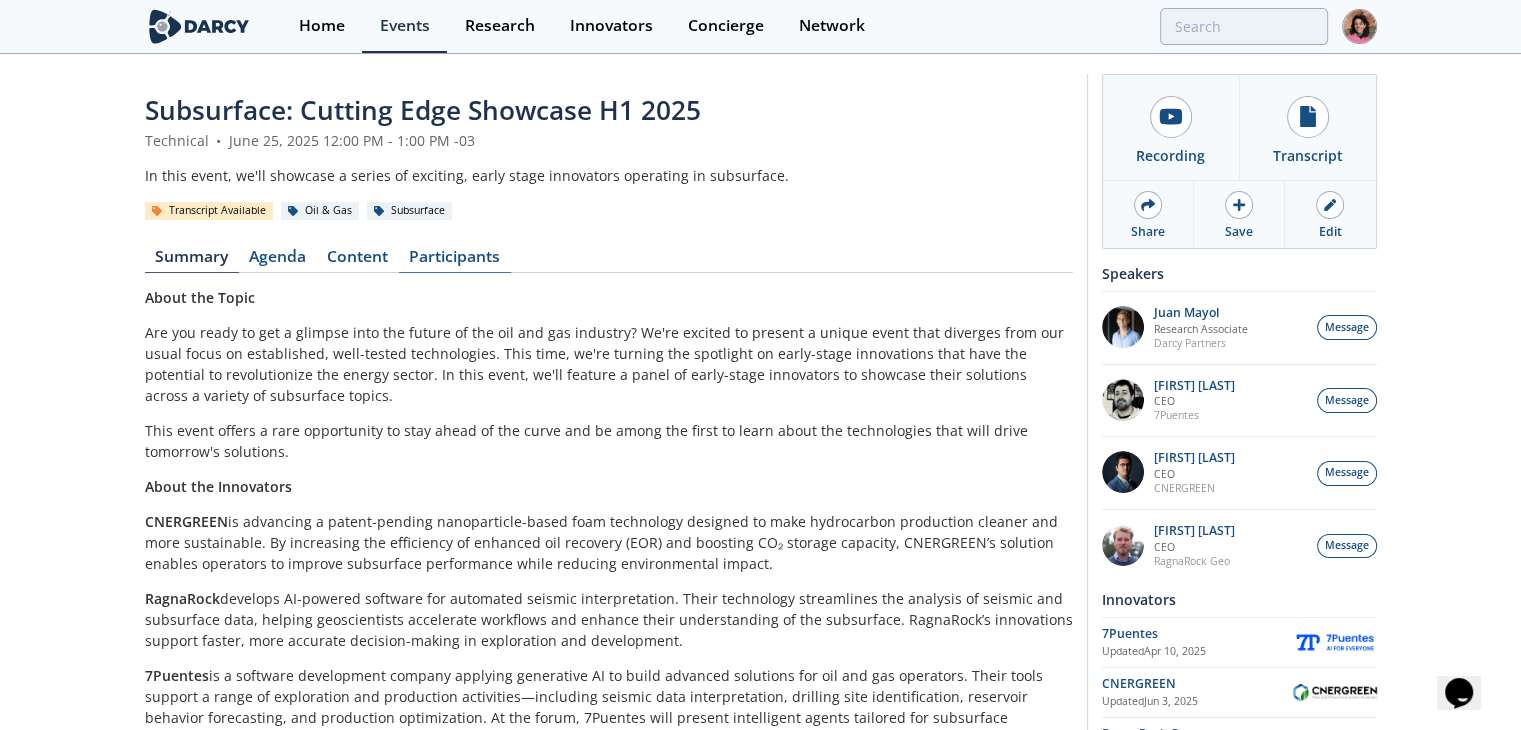 click on "Participants" at bounding box center (455, 261) 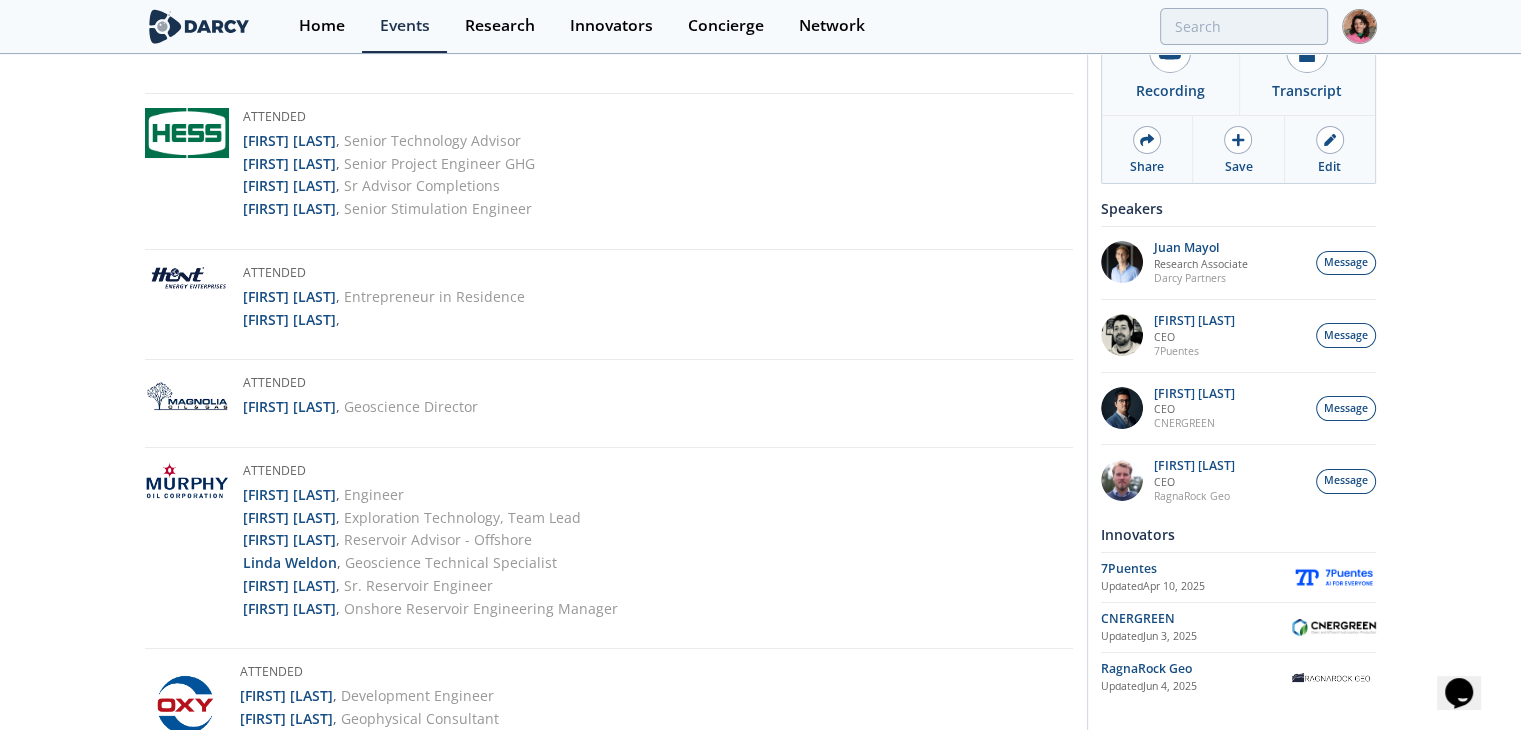 scroll, scrollTop: 2300, scrollLeft: 0, axis: vertical 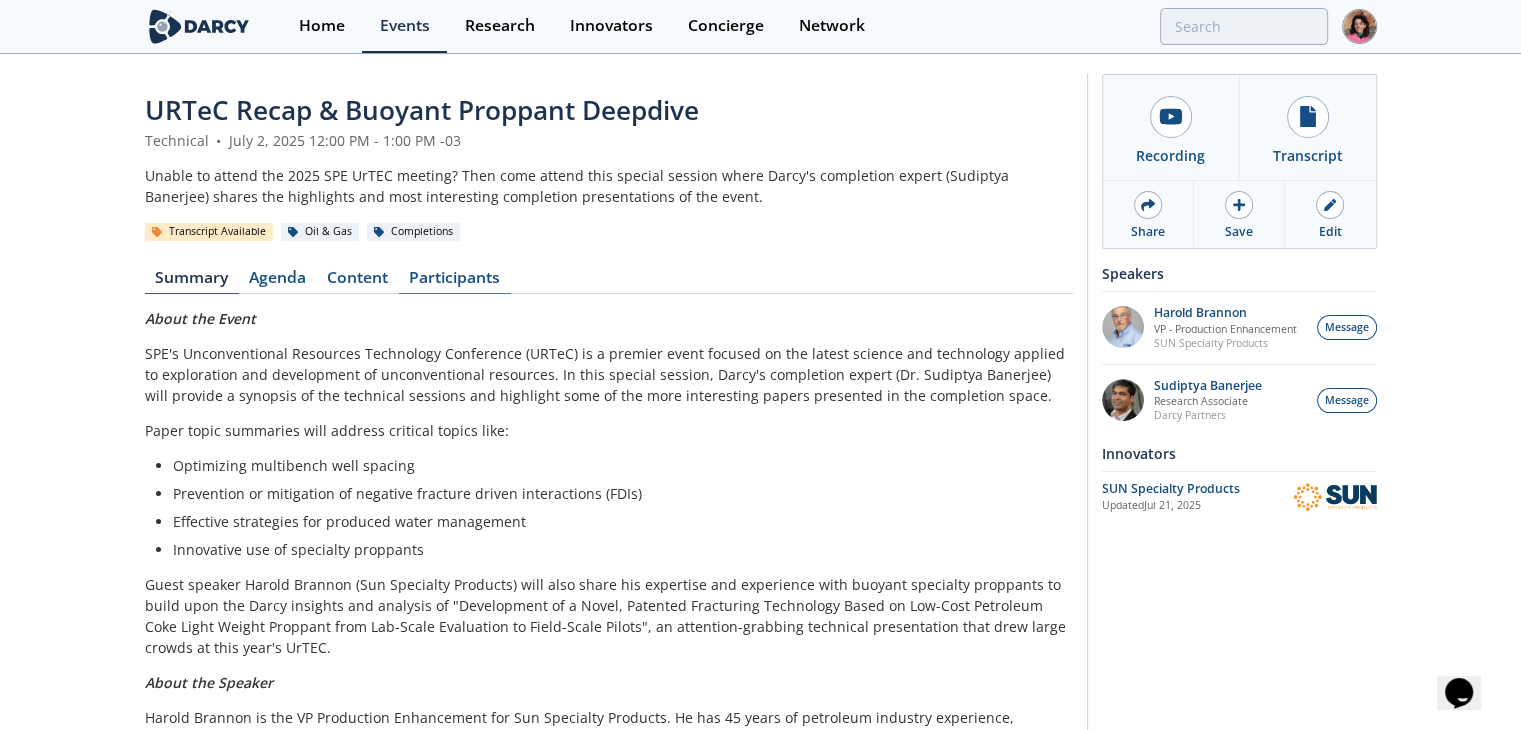 click on "Participants" at bounding box center [455, 282] 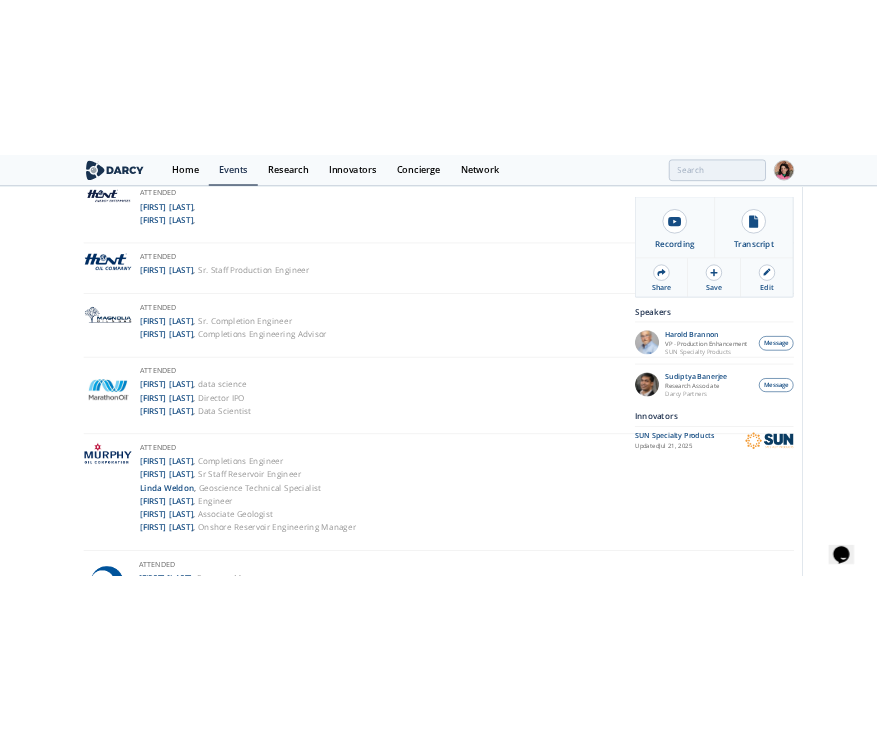 scroll, scrollTop: 3500, scrollLeft: 0, axis: vertical 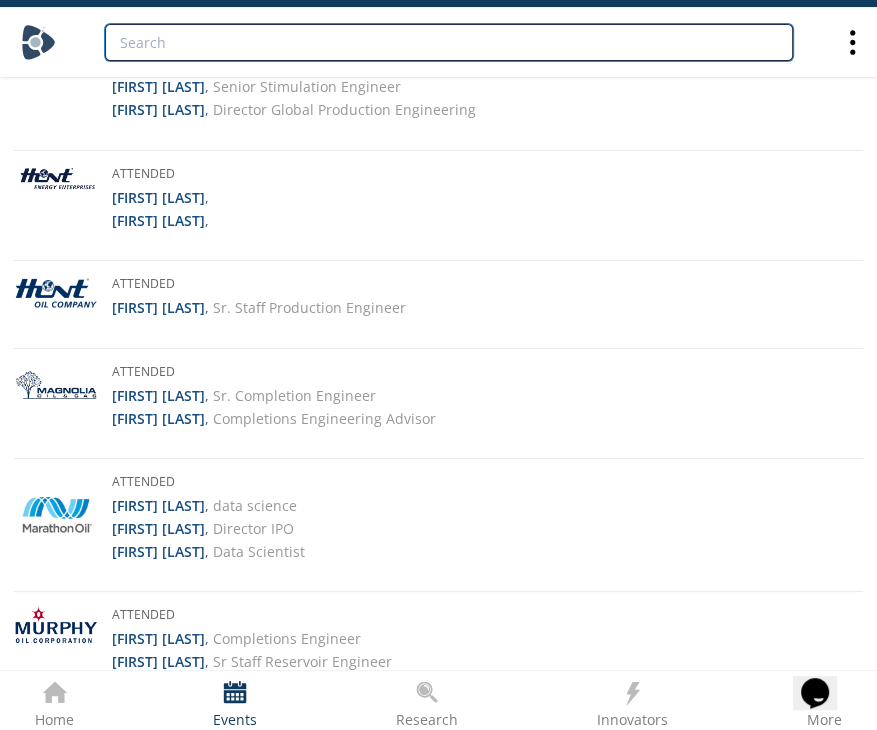 click at bounding box center [449, 42] 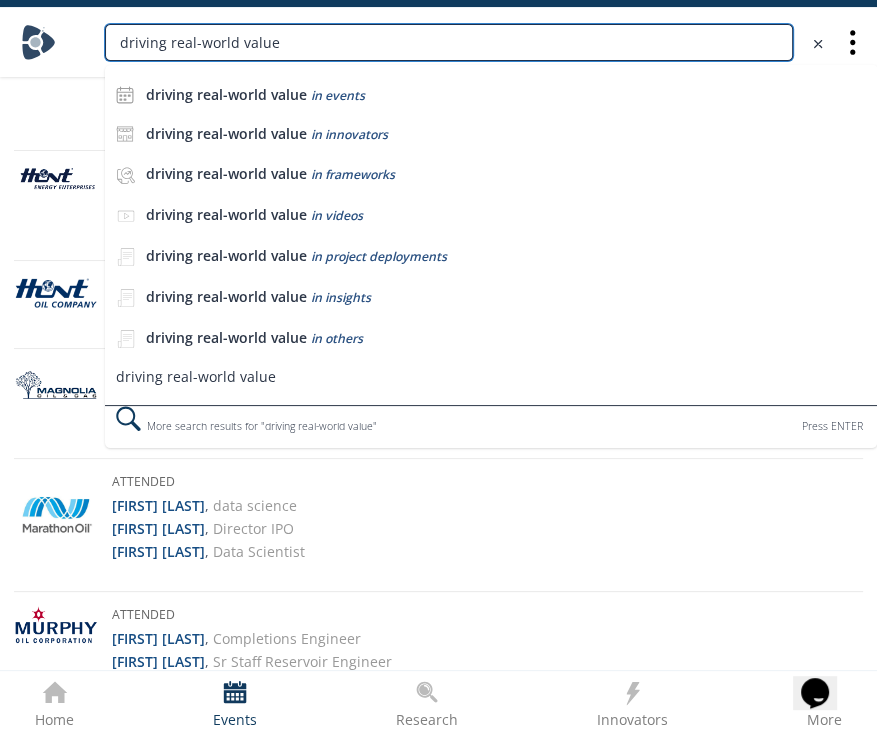 type on "driving real-world value" 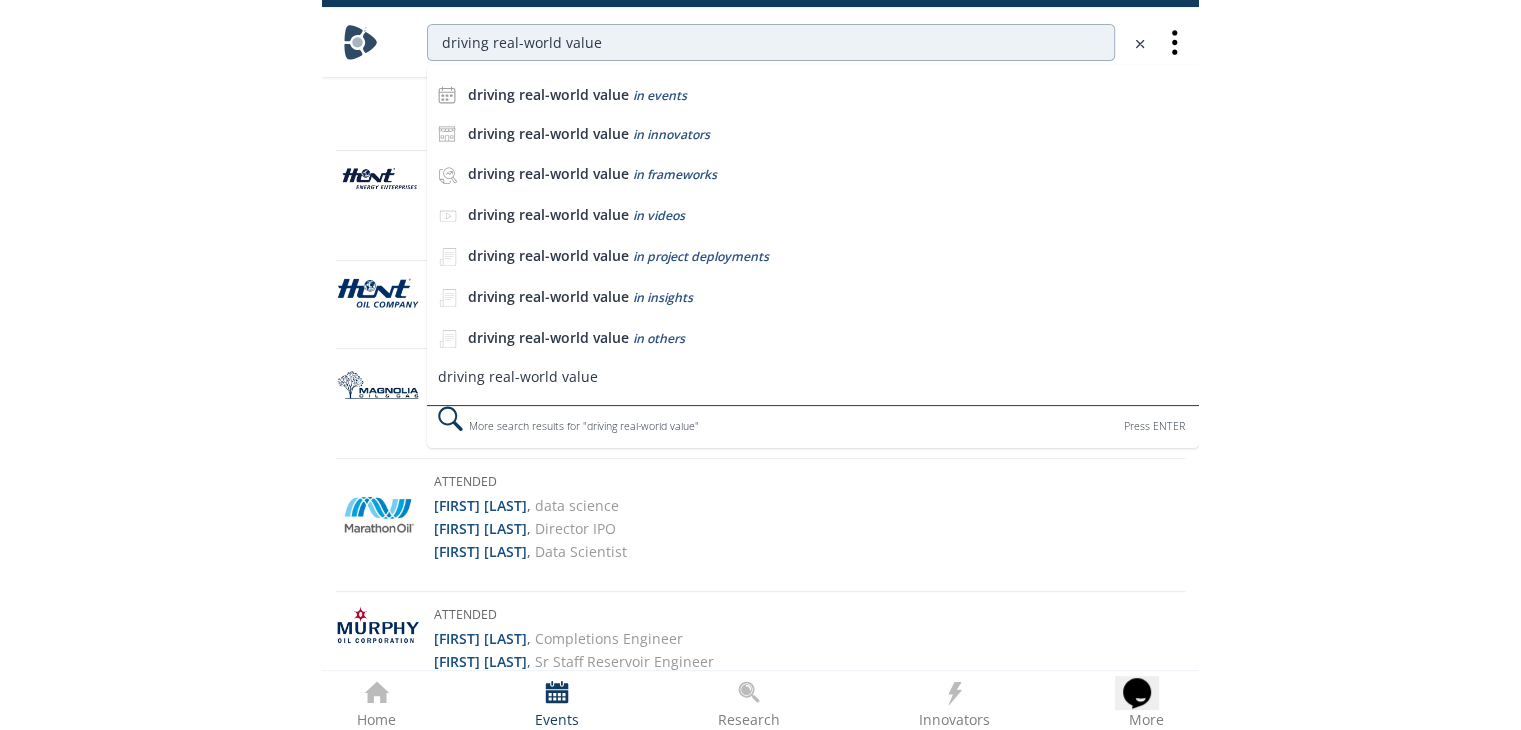 scroll, scrollTop: 0, scrollLeft: 0, axis: both 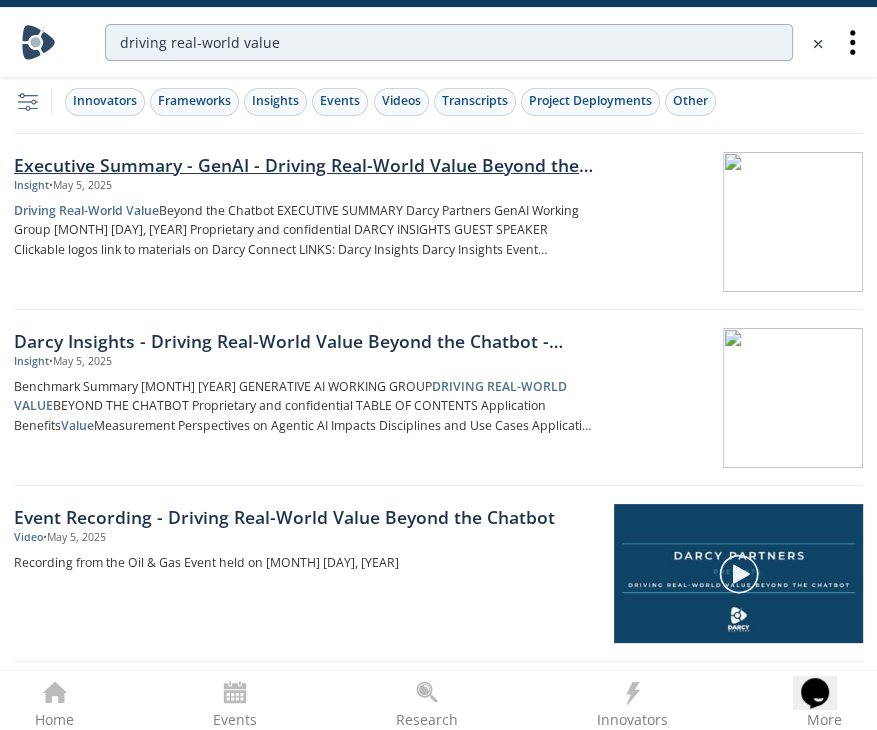 click on "Executive Summary - GenAI - Driving Real-World Value Beyond the Chatbot" at bounding box center [305, 165] 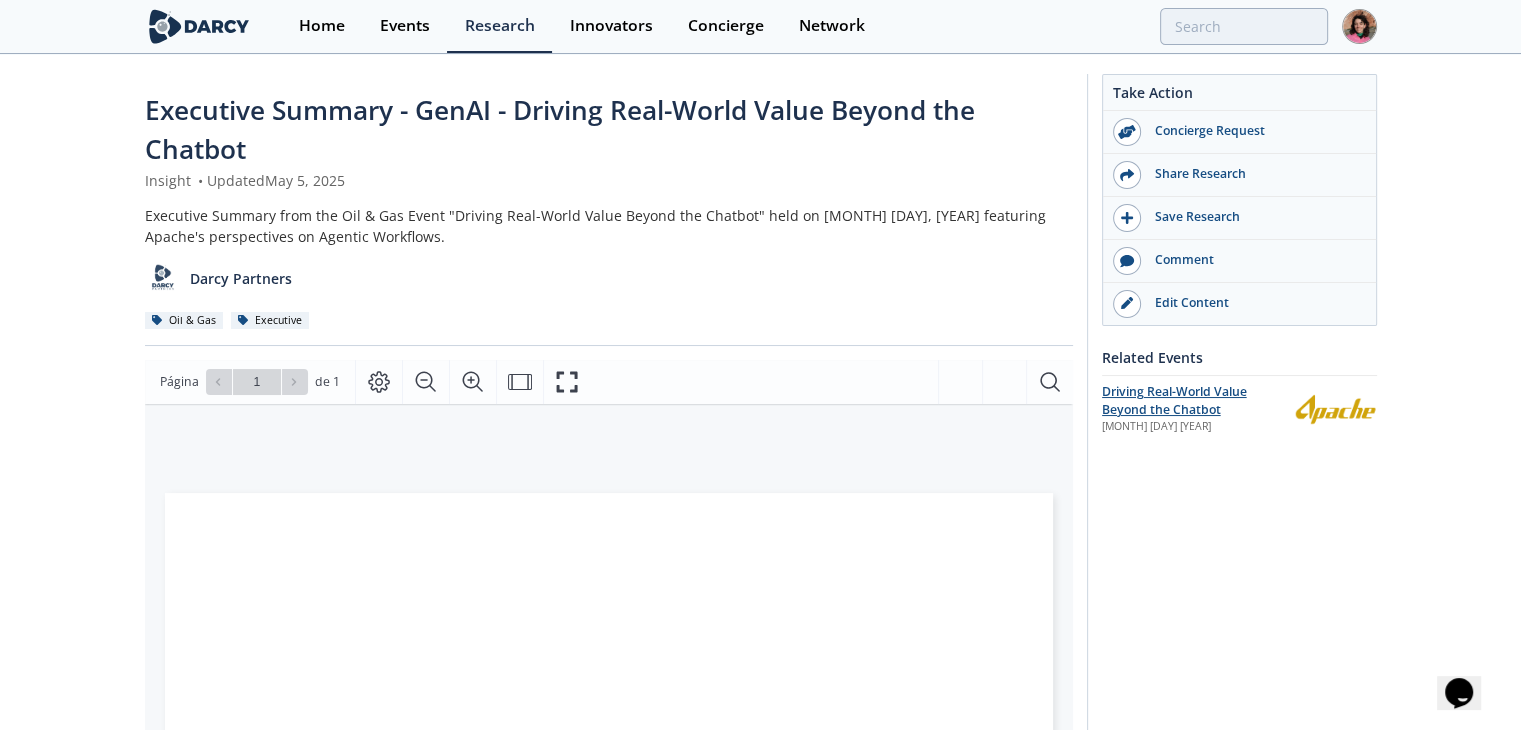 click on "Driving Real-World Value Beyond the Chatbot" at bounding box center (1174, 400) 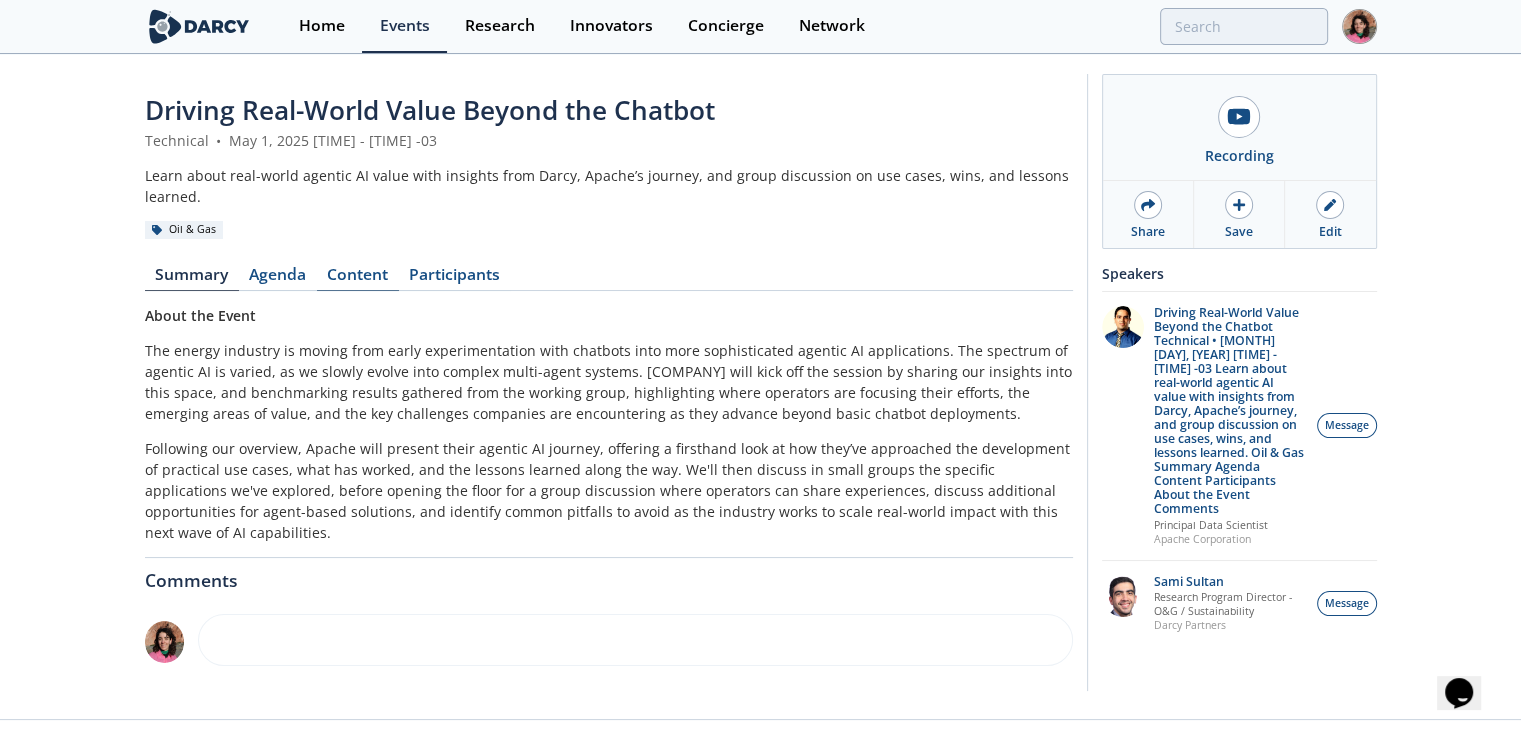 click on "Content" at bounding box center [358, 279] 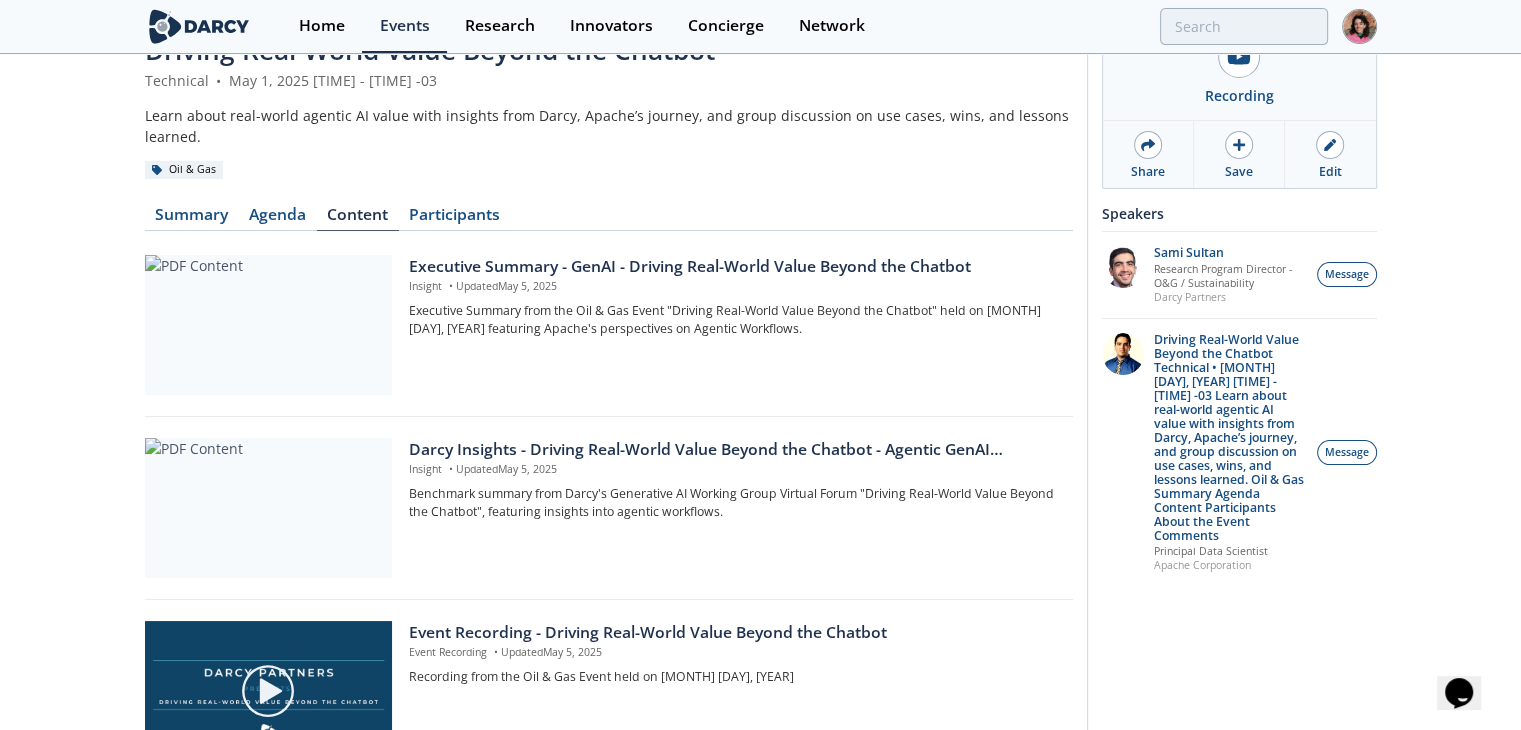 scroll, scrollTop: 0, scrollLeft: 0, axis: both 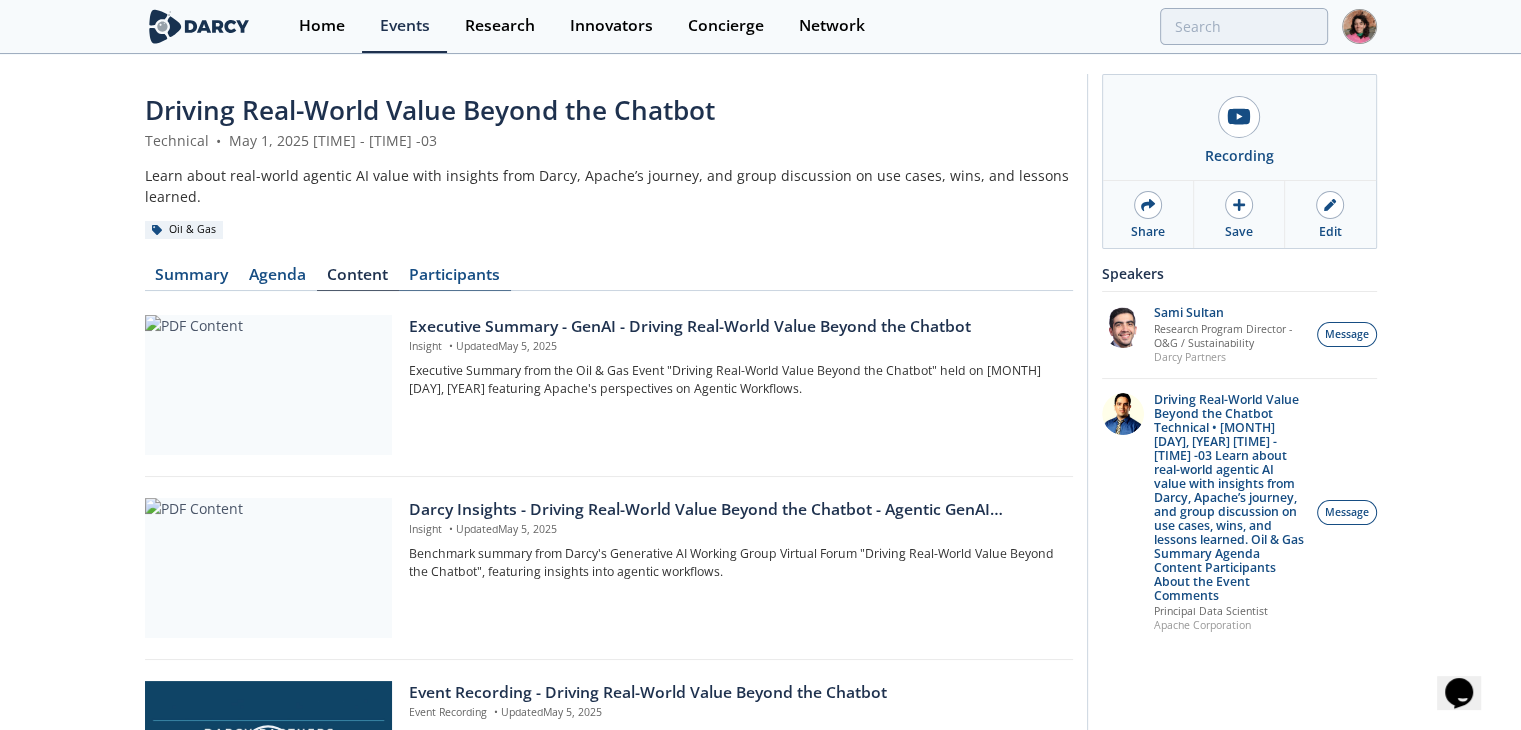 click on "Participants" at bounding box center [455, 279] 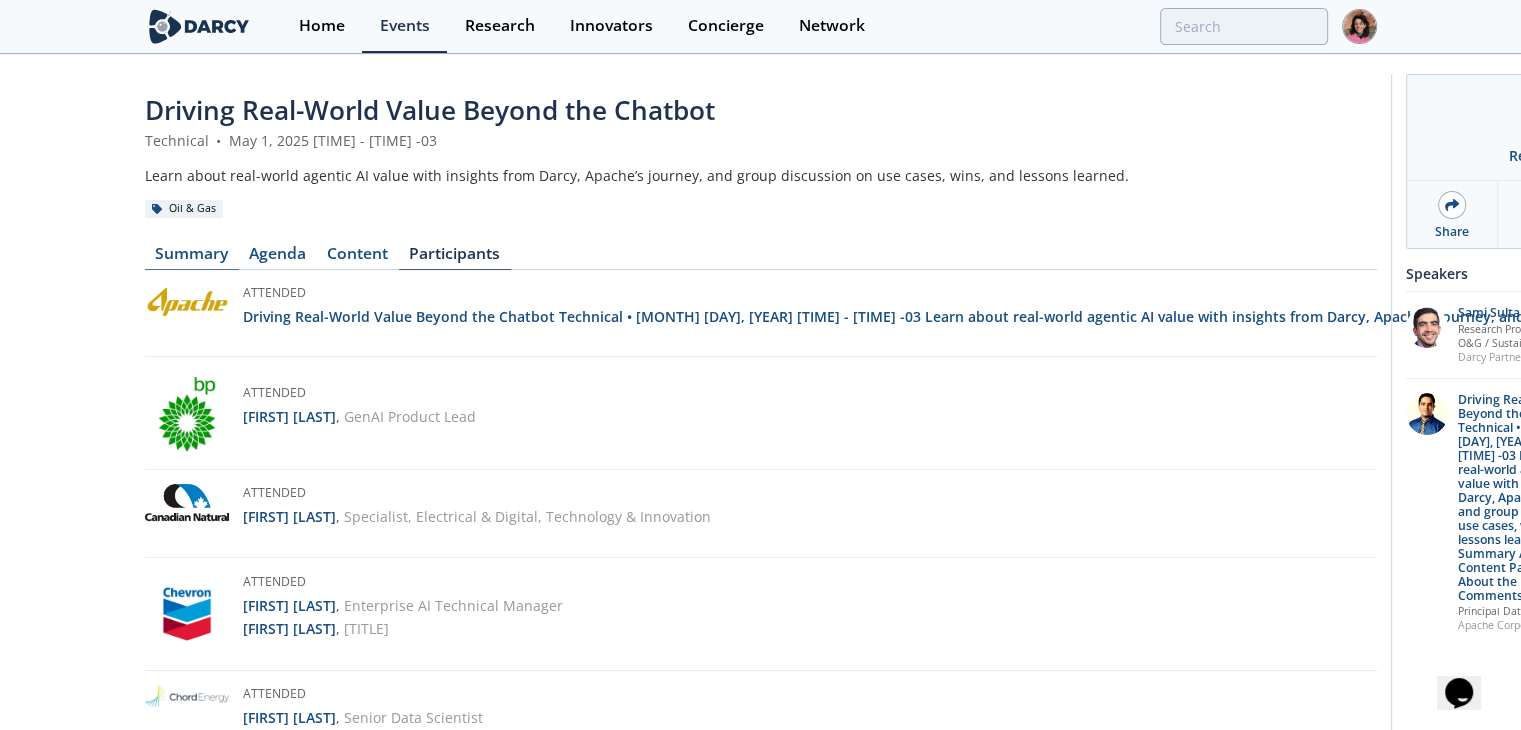 click on "Summary" at bounding box center (192, 258) 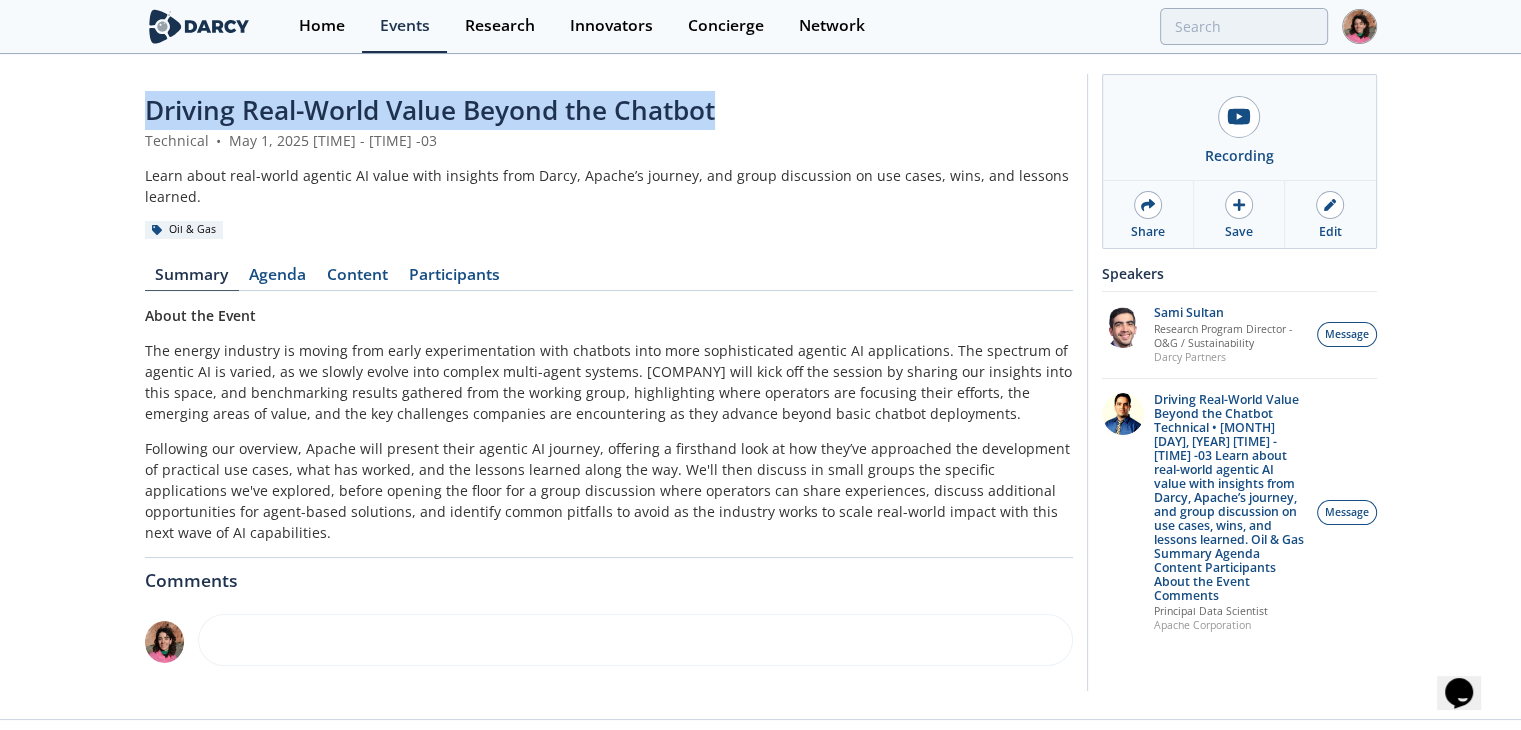 drag, startPoint x: 138, startPoint y: 109, endPoint x: 844, endPoint y: 108, distance: 706.00073 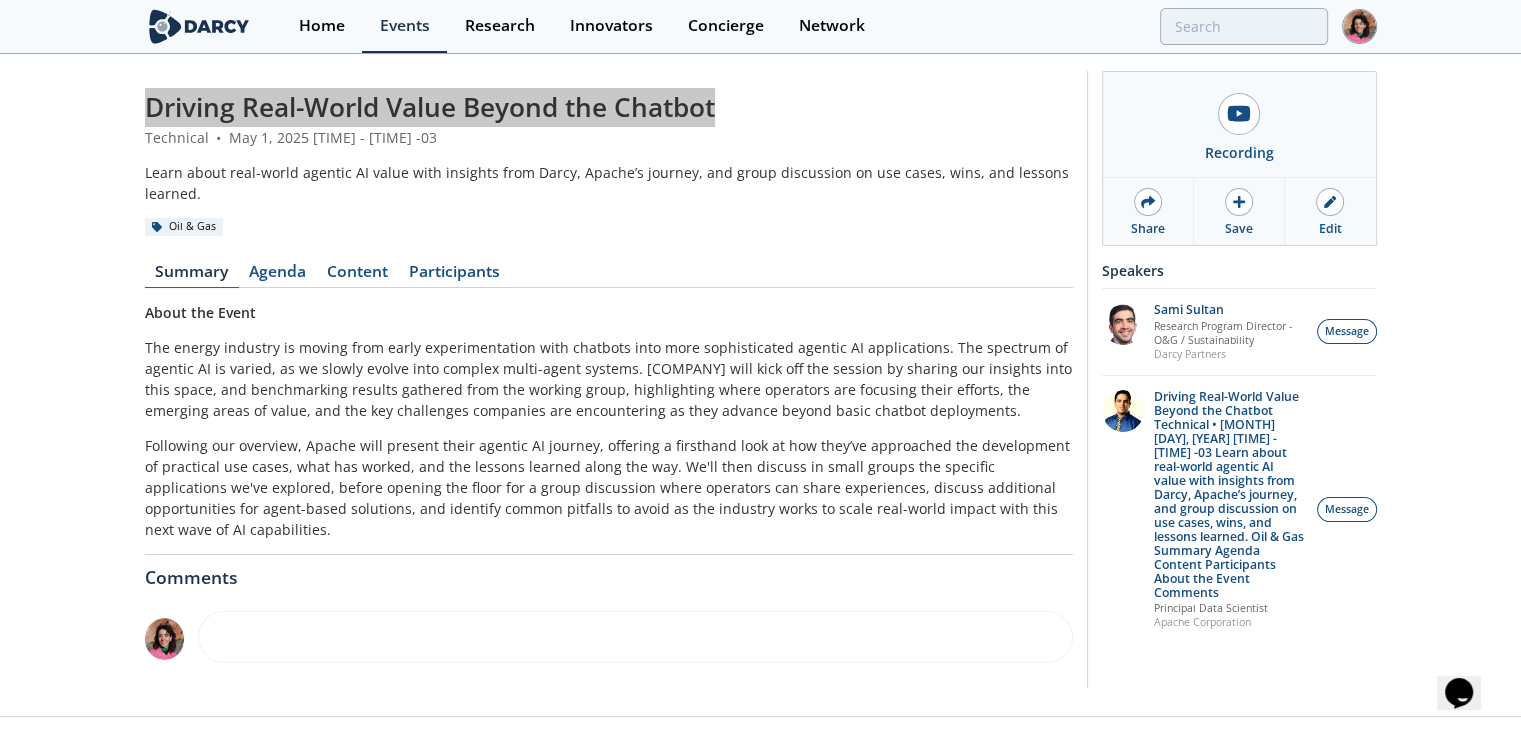 scroll, scrollTop: 0, scrollLeft: 0, axis: both 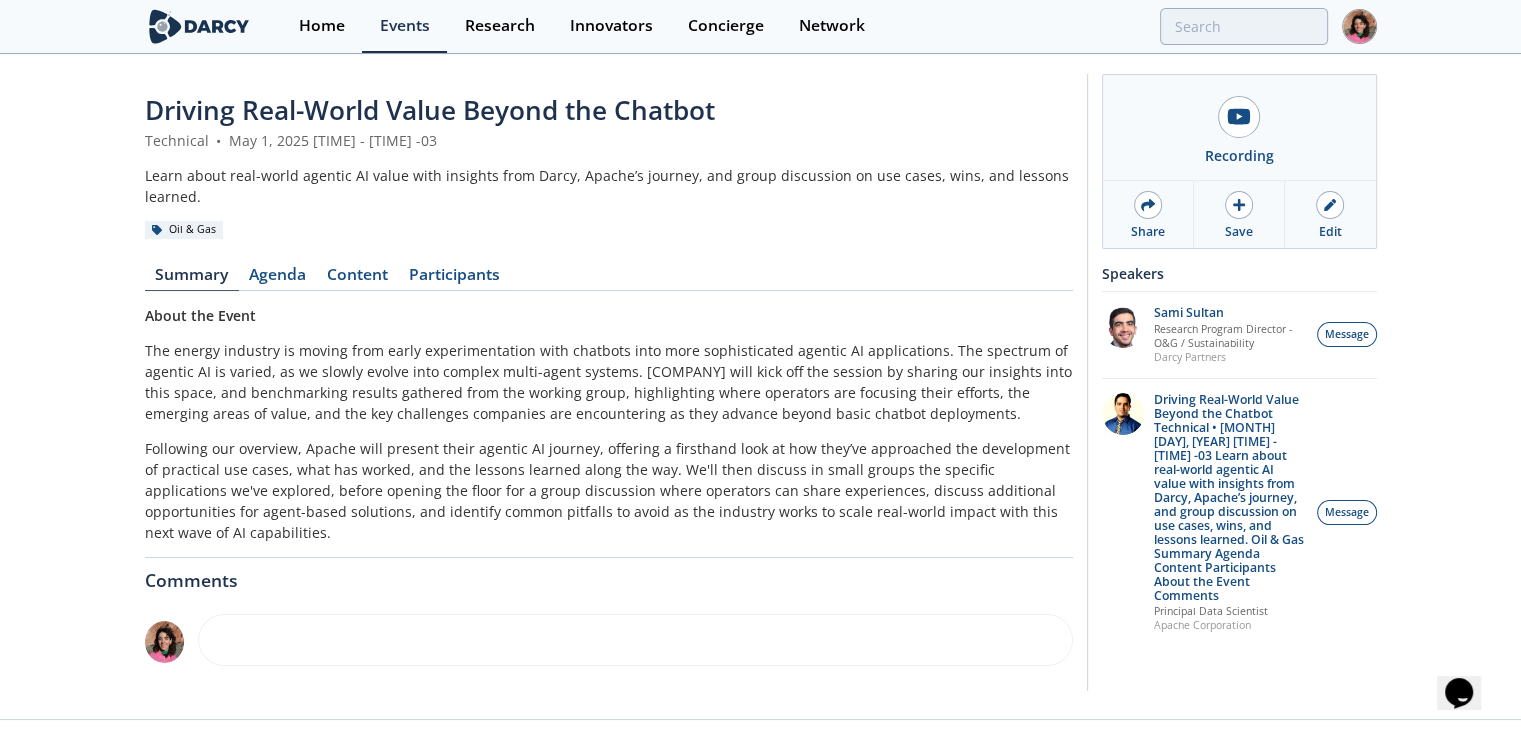 click on "Reza Khaninezhad
Principal Data Scientist
Apache Corporation
Message
View Profile" at bounding box center [1239, 512] 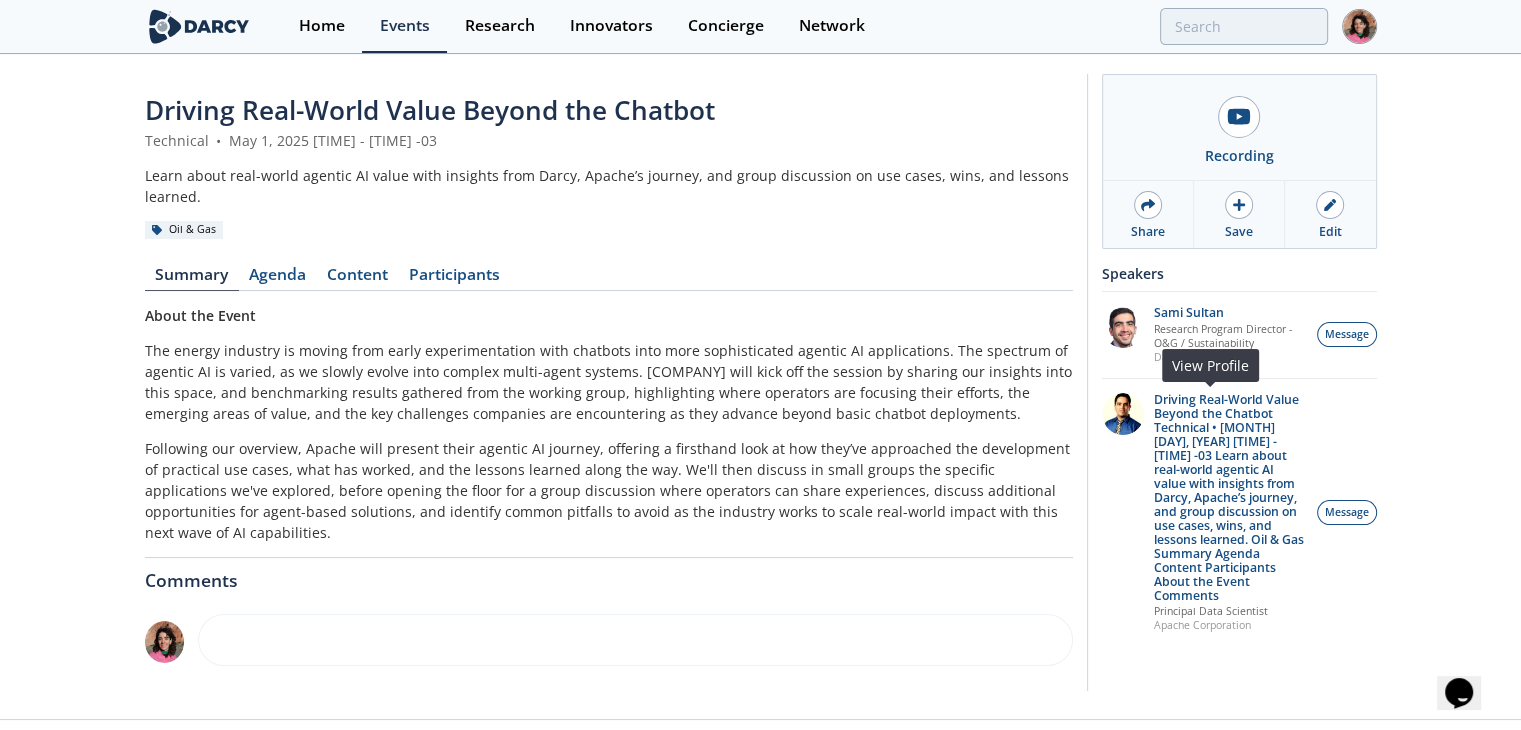 click on "Apache Corporation" at bounding box center (1230, 625) 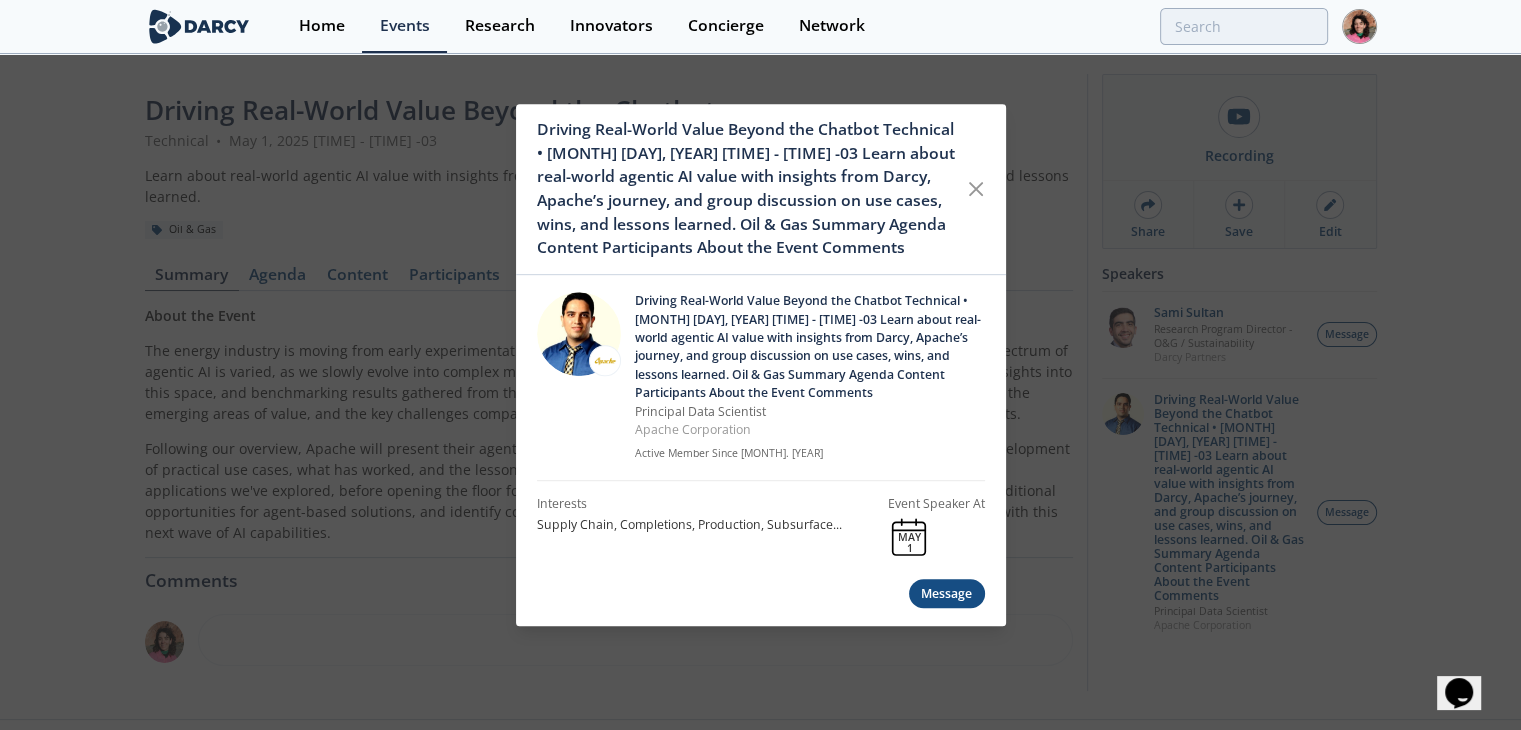 drag, startPoint x: 595, startPoint y: 349, endPoint x: 560, endPoint y: 375, distance: 43.60046 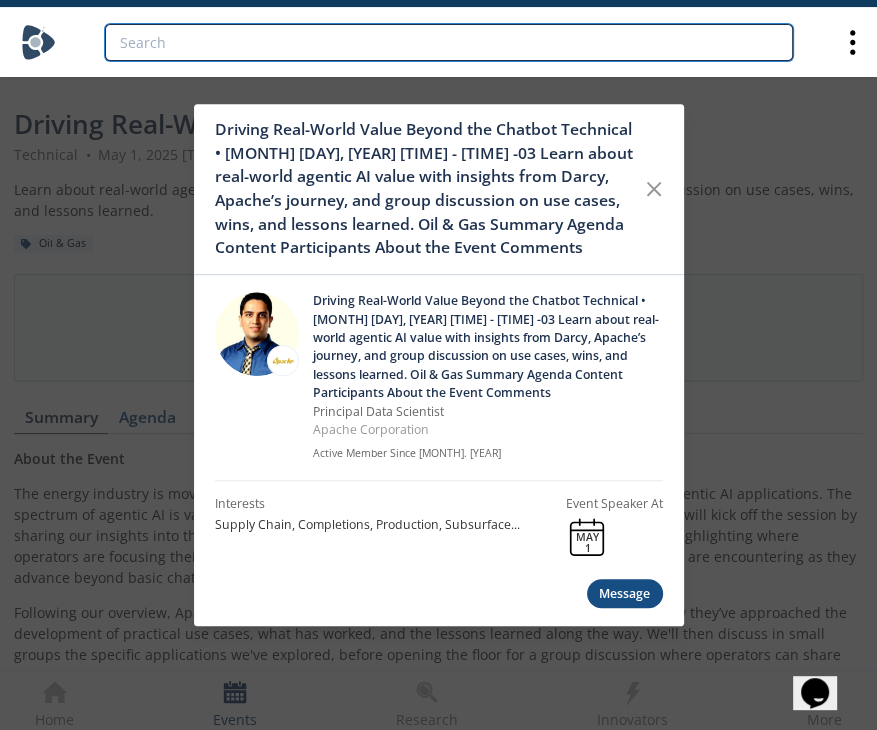 click at bounding box center [449, 42] 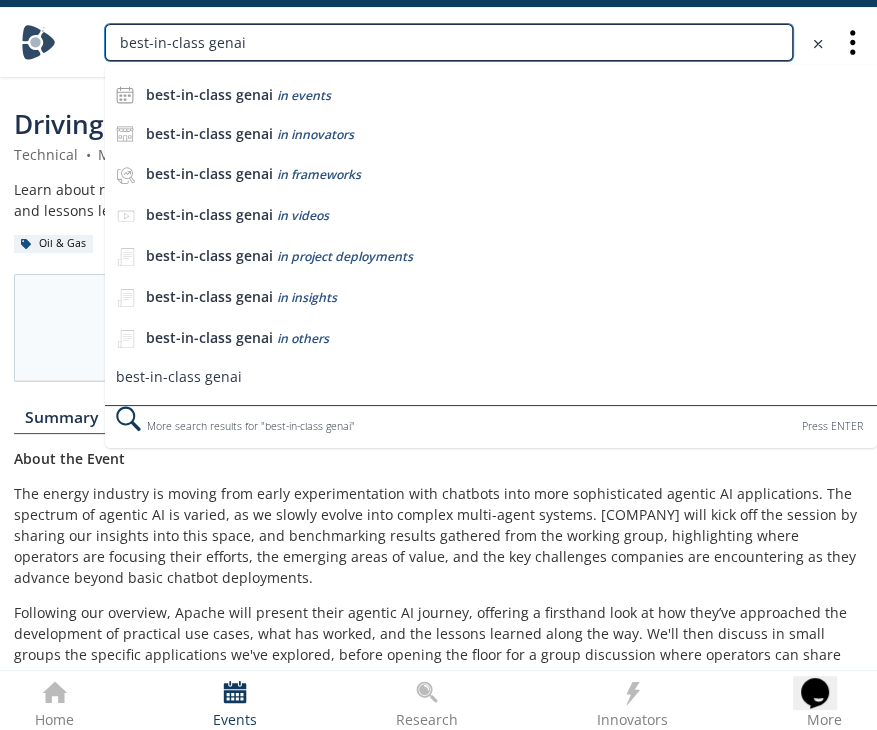 type on "best-in-class genai" 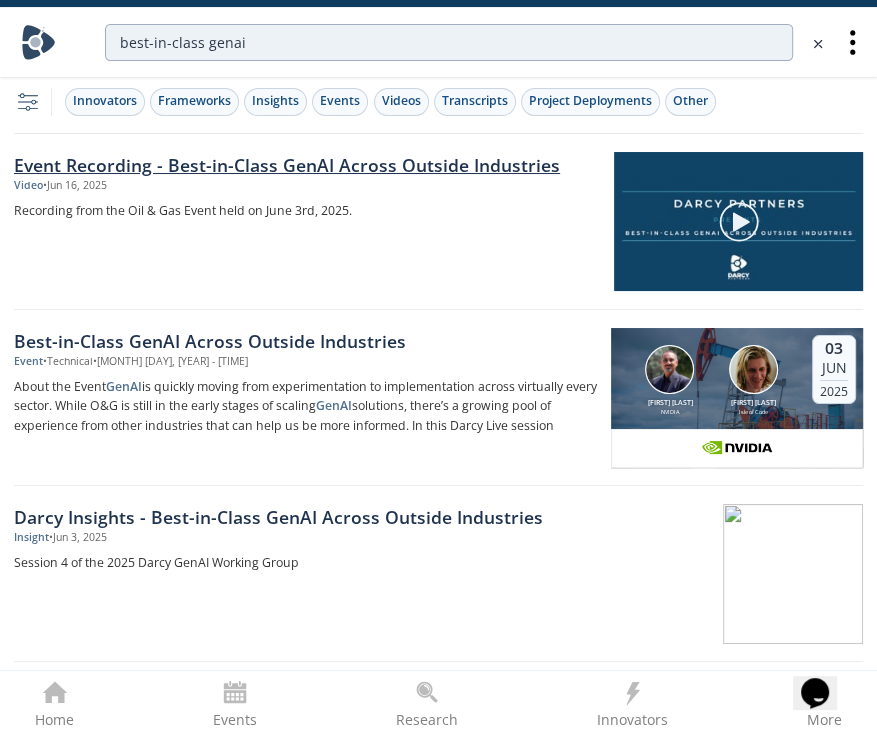 click on "Event Recording - Best-in-Class GenAI Across Outside Industries" at bounding box center (307, 165) 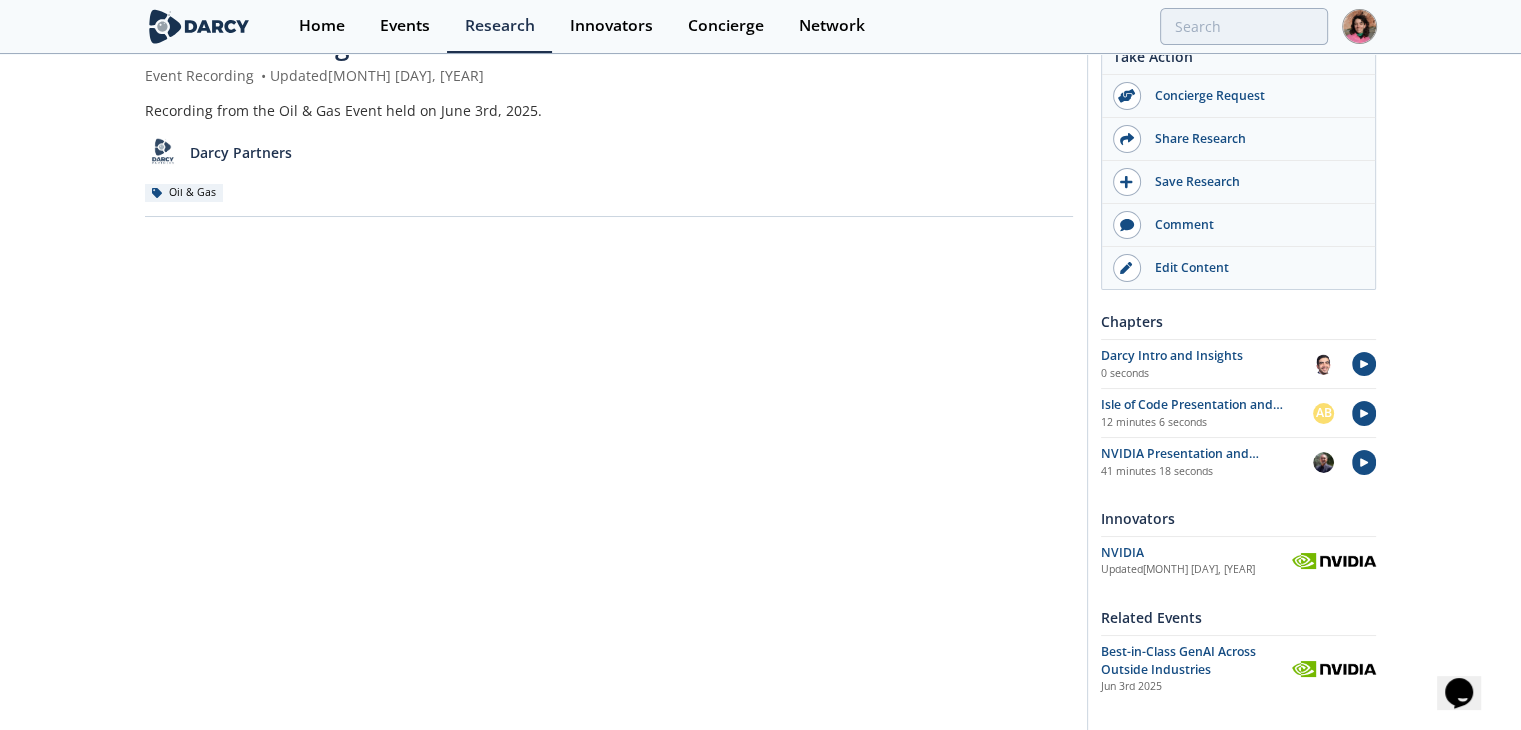 scroll, scrollTop: 200, scrollLeft: 0, axis: vertical 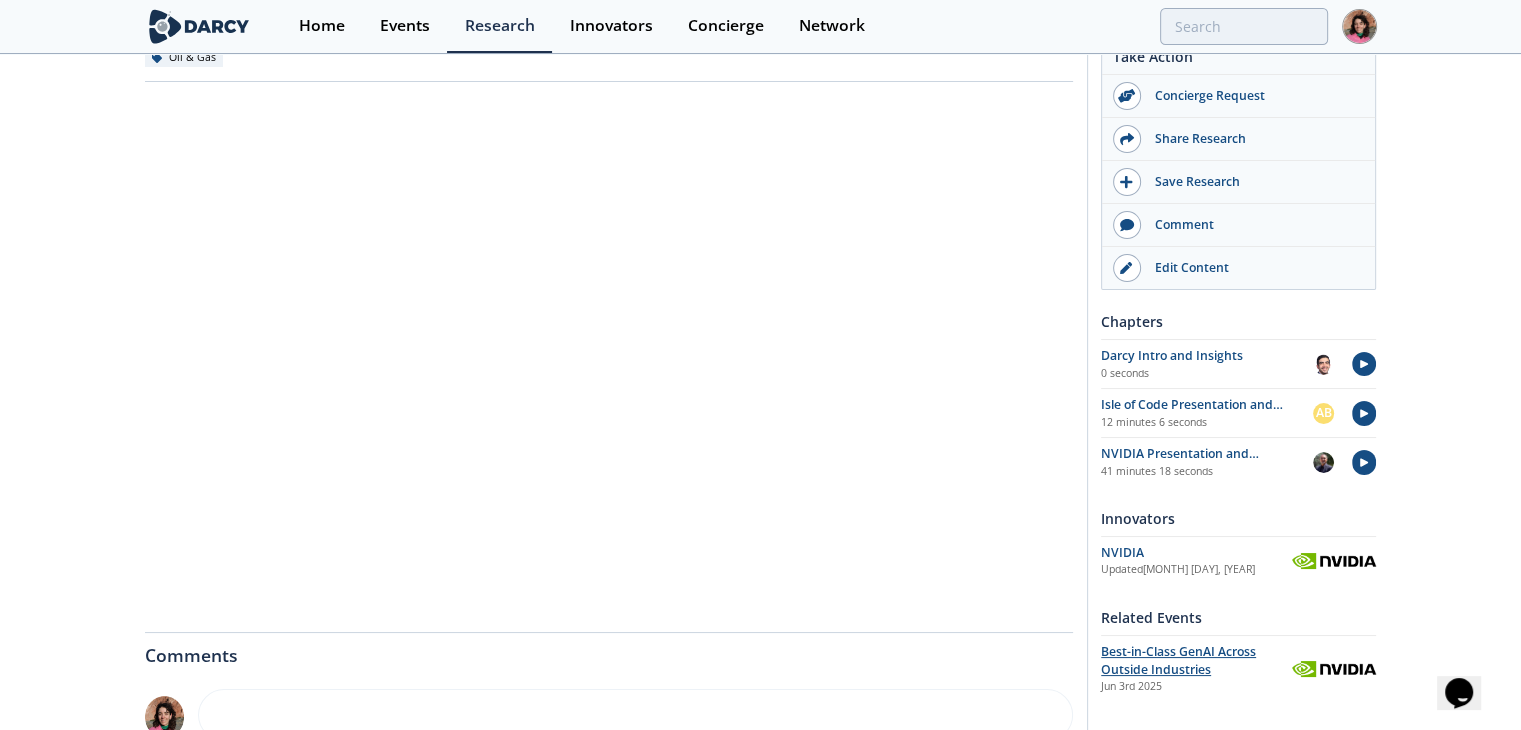 click on "Best-in-Class GenAI Across Outside Industries" at bounding box center (1178, 660) 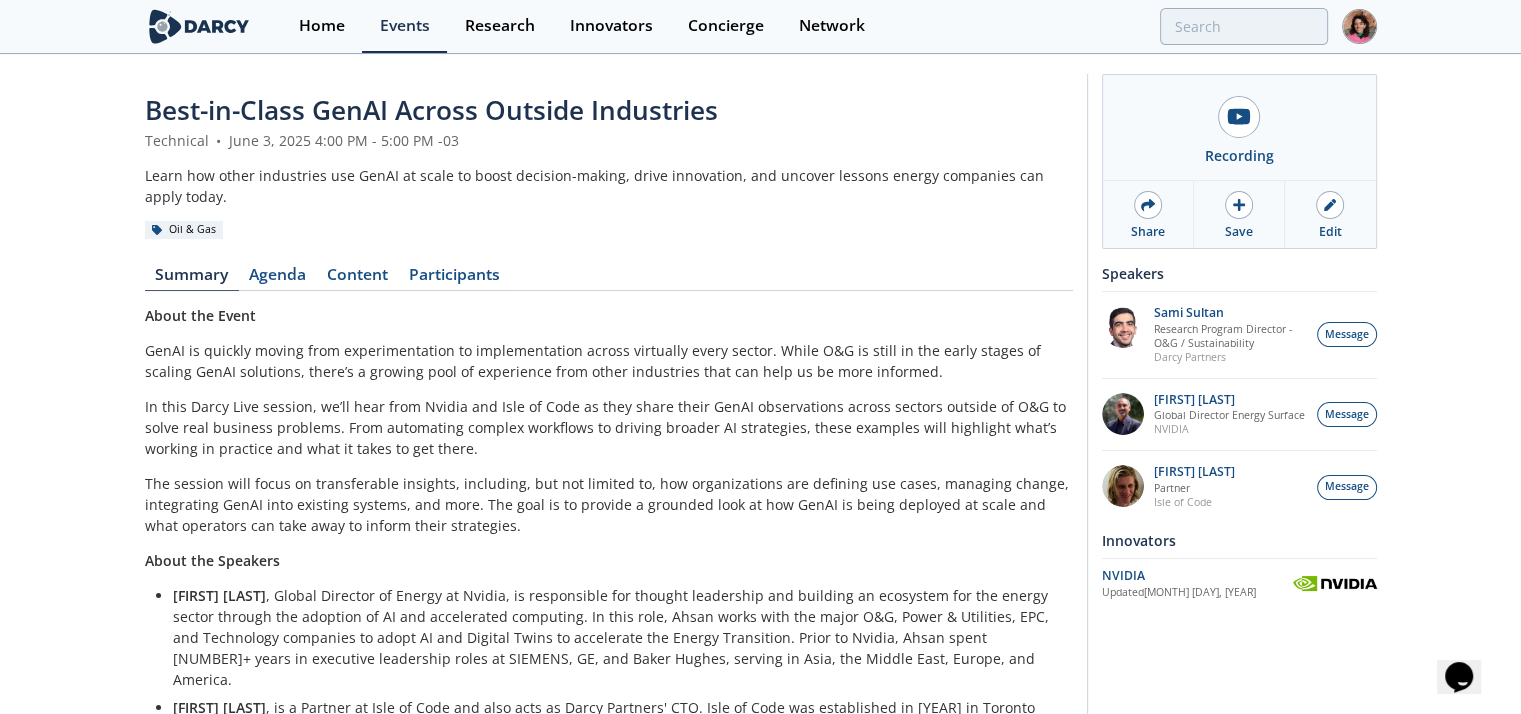 click on "Best-in-Class GenAI Across Outside Industries" at bounding box center (431, 110) 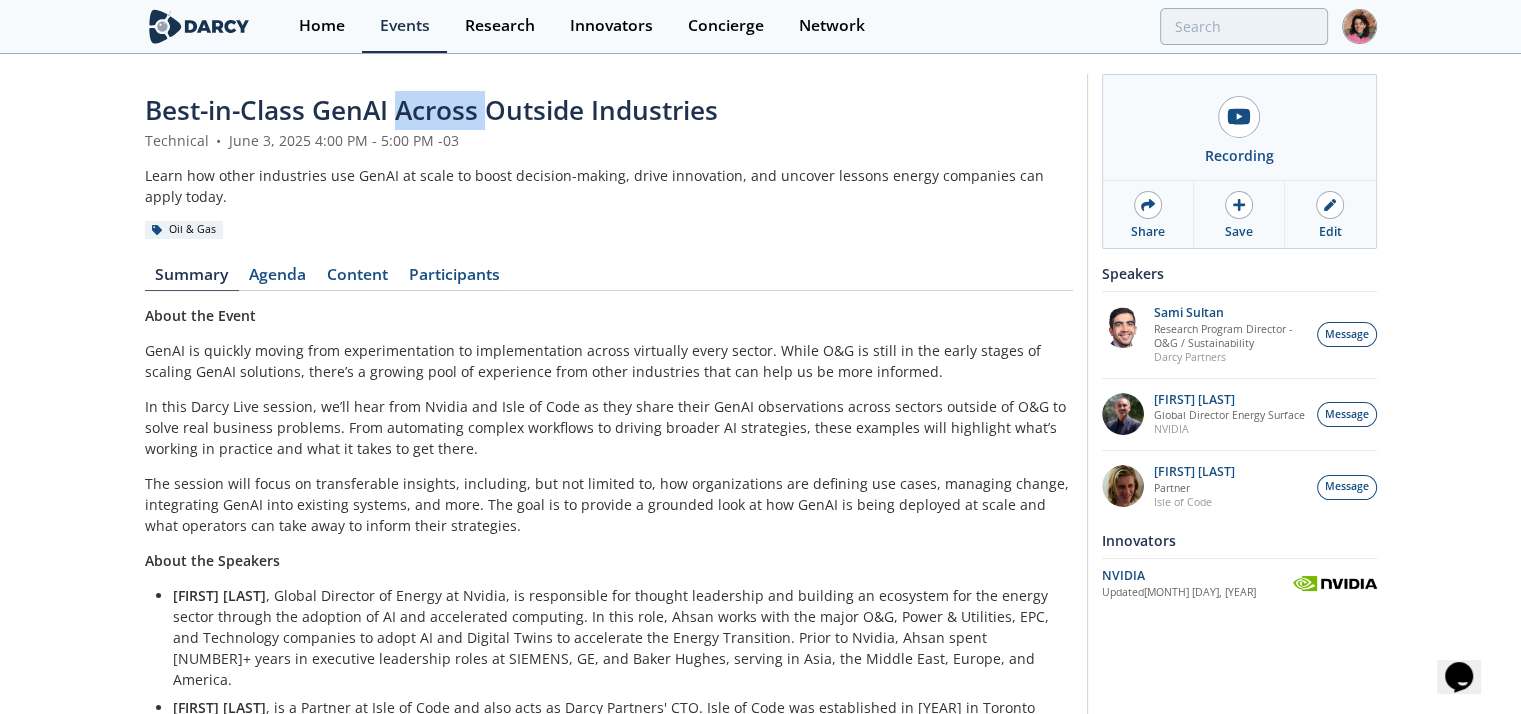 click on "Best-in-Class GenAI Across Outside Industries" at bounding box center (431, 110) 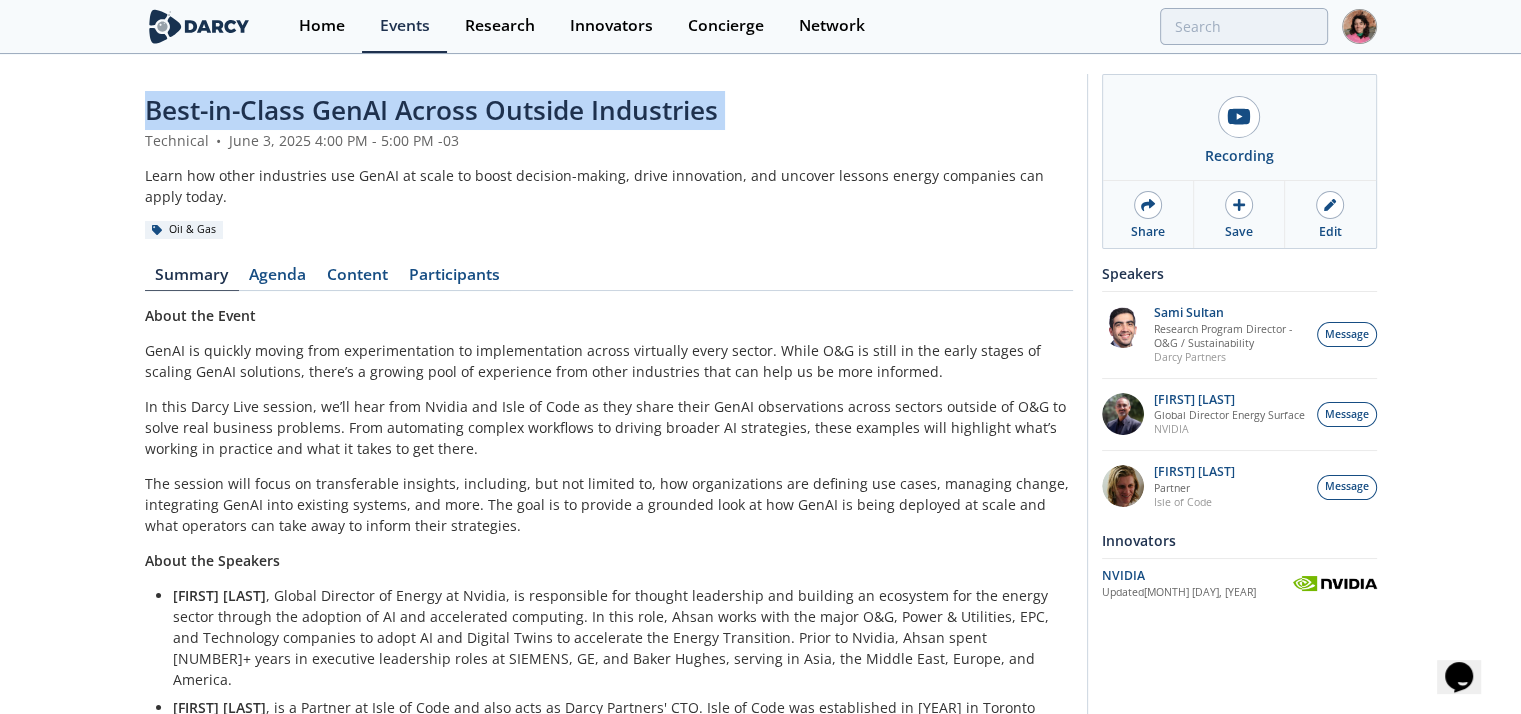 click on "Best-in-Class GenAI Across Outside Industries" at bounding box center [431, 110] 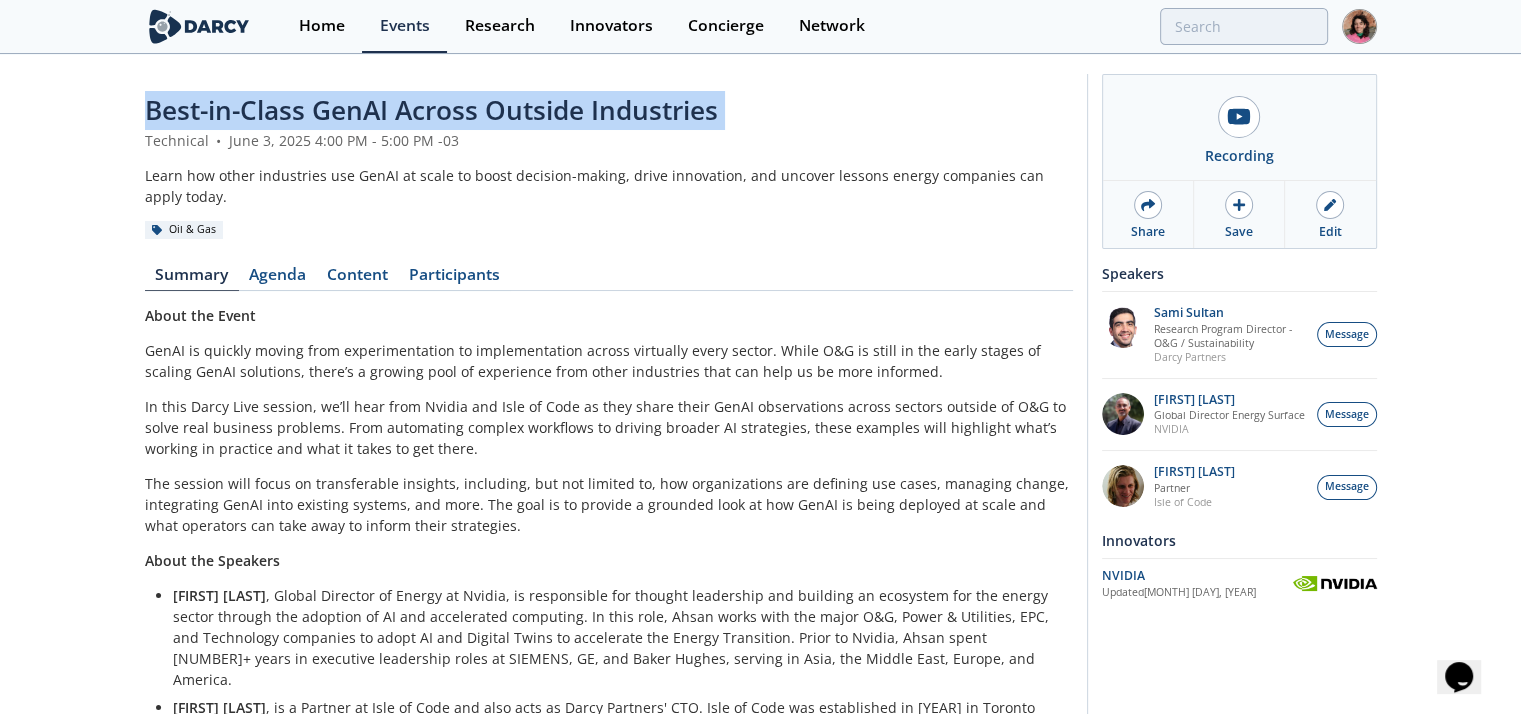 copy on "Best-in-Class GenAI Across Outside Industries" 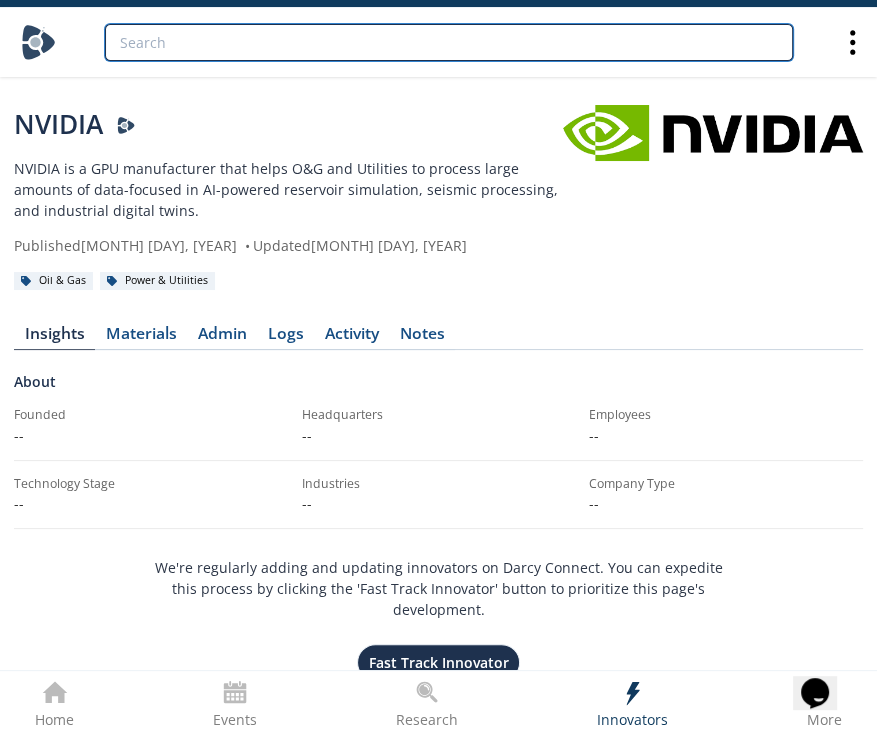click at bounding box center (449, 42) 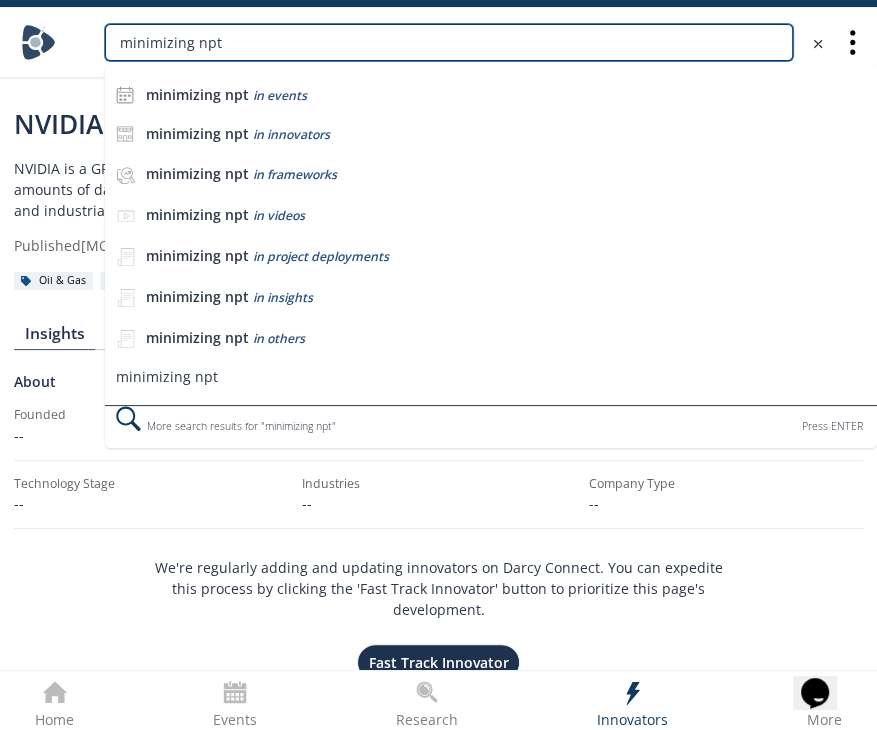 type on "minimizing npt" 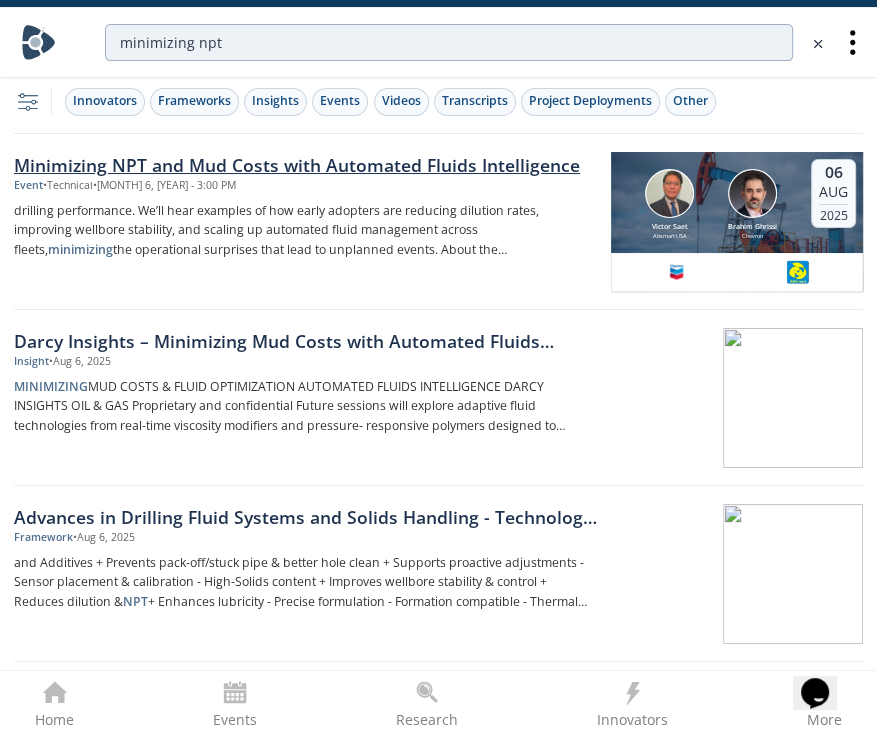 click on "drilling performance.
We’ll hear examples of how early adopters are reducing dilution rates, improving wellbore stability, and scaling up automated fluid management across fleets,  minimizing  the operational surprises that lead to unplanned events.
About the Innovator/Operator
In our upcoming forum, two leading voices in automated fluids intelligence will" at bounding box center [305, 231] 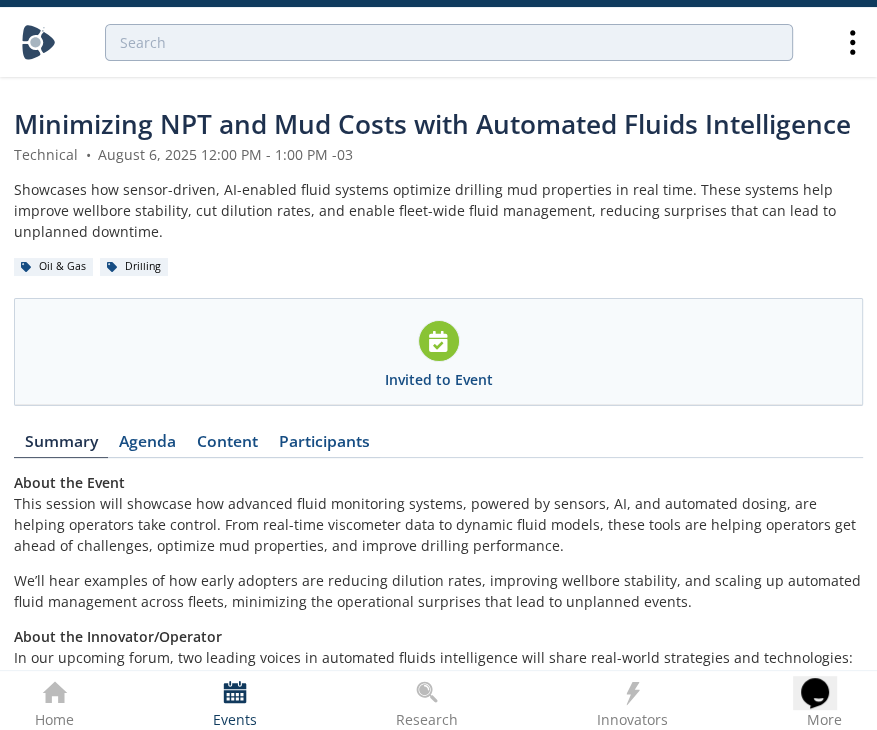 click on "Minimizing NPT and Mud Costs with Automated Fluids Intelligence" at bounding box center (432, 124) 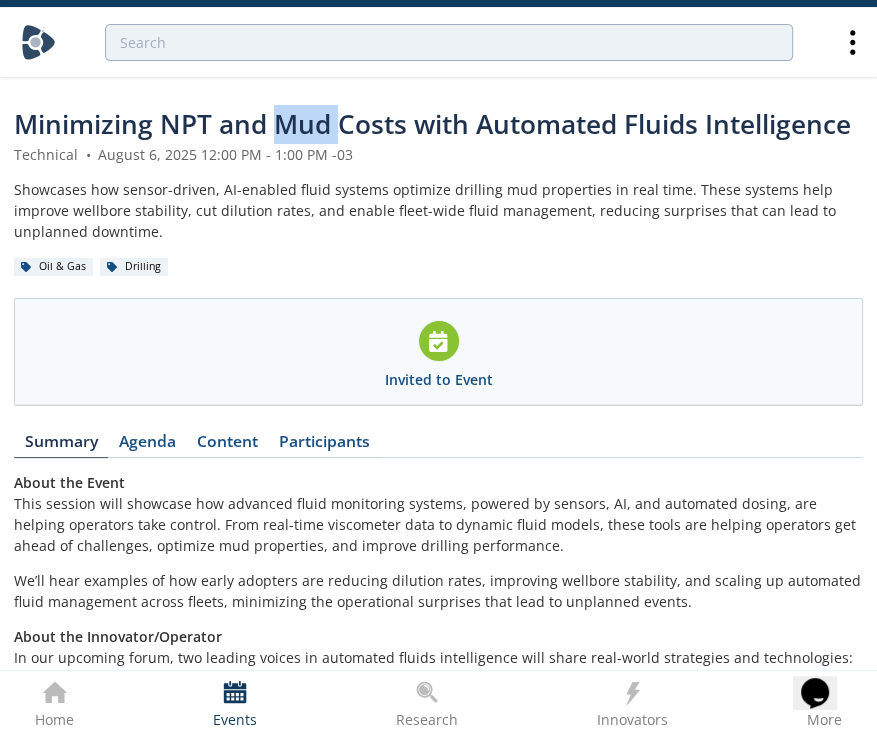 click on "Minimizing NPT and Mud Costs with Automated Fluids Intelligence" at bounding box center [432, 124] 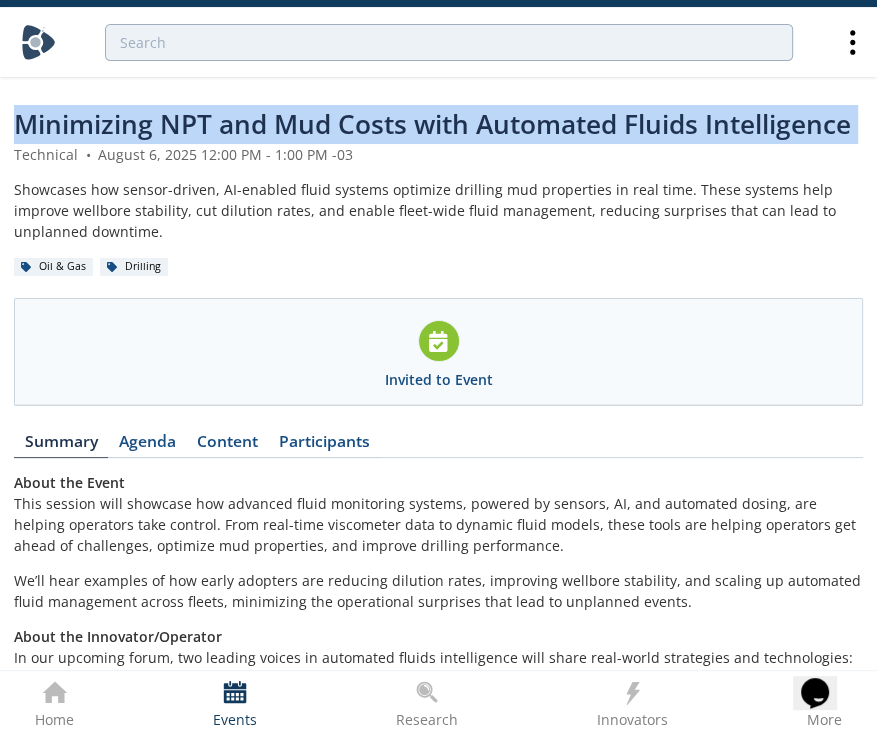 click on "Minimizing NPT and Mud Costs with Automated Fluids Intelligence" at bounding box center (432, 124) 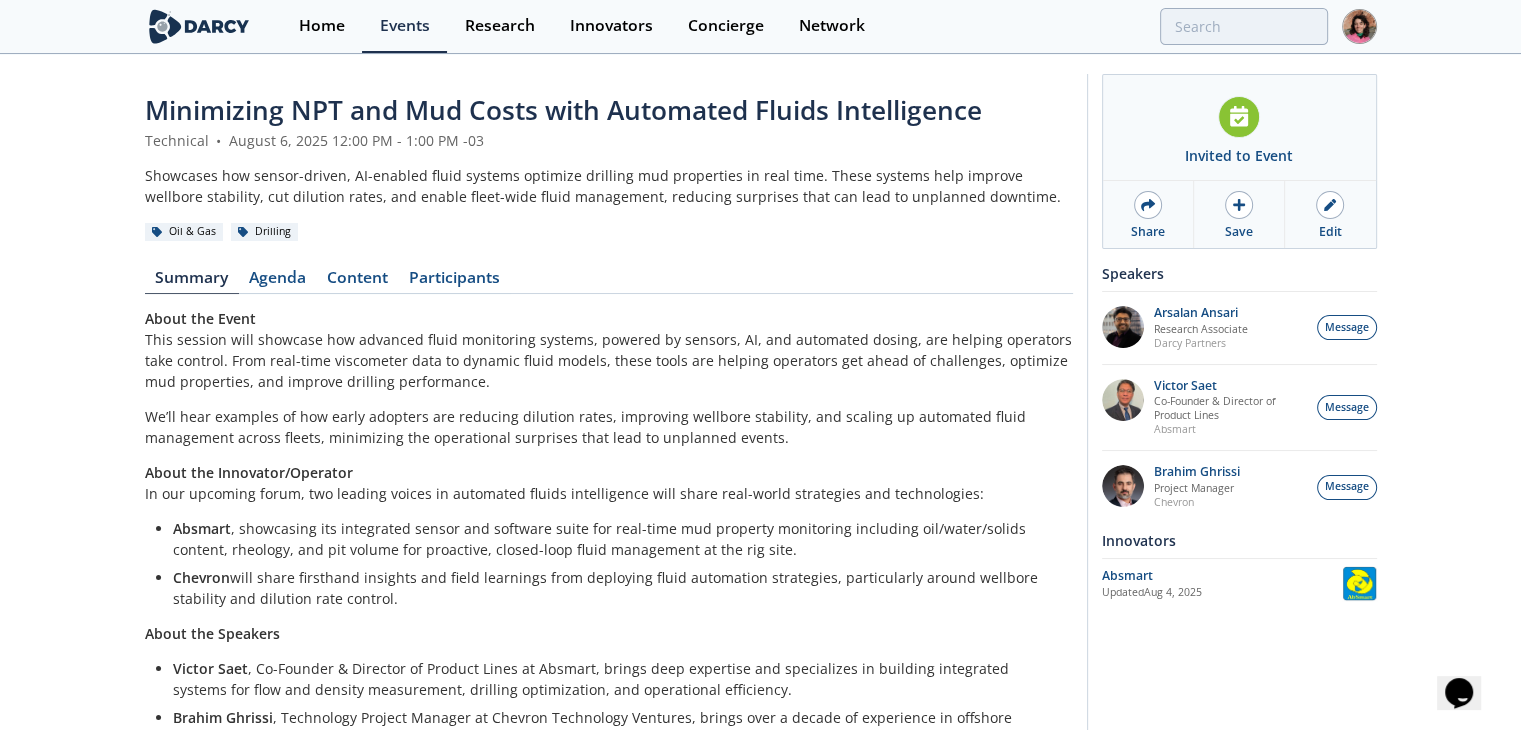 click on "Updated  Aug 4, 2025" at bounding box center (1222, 593) 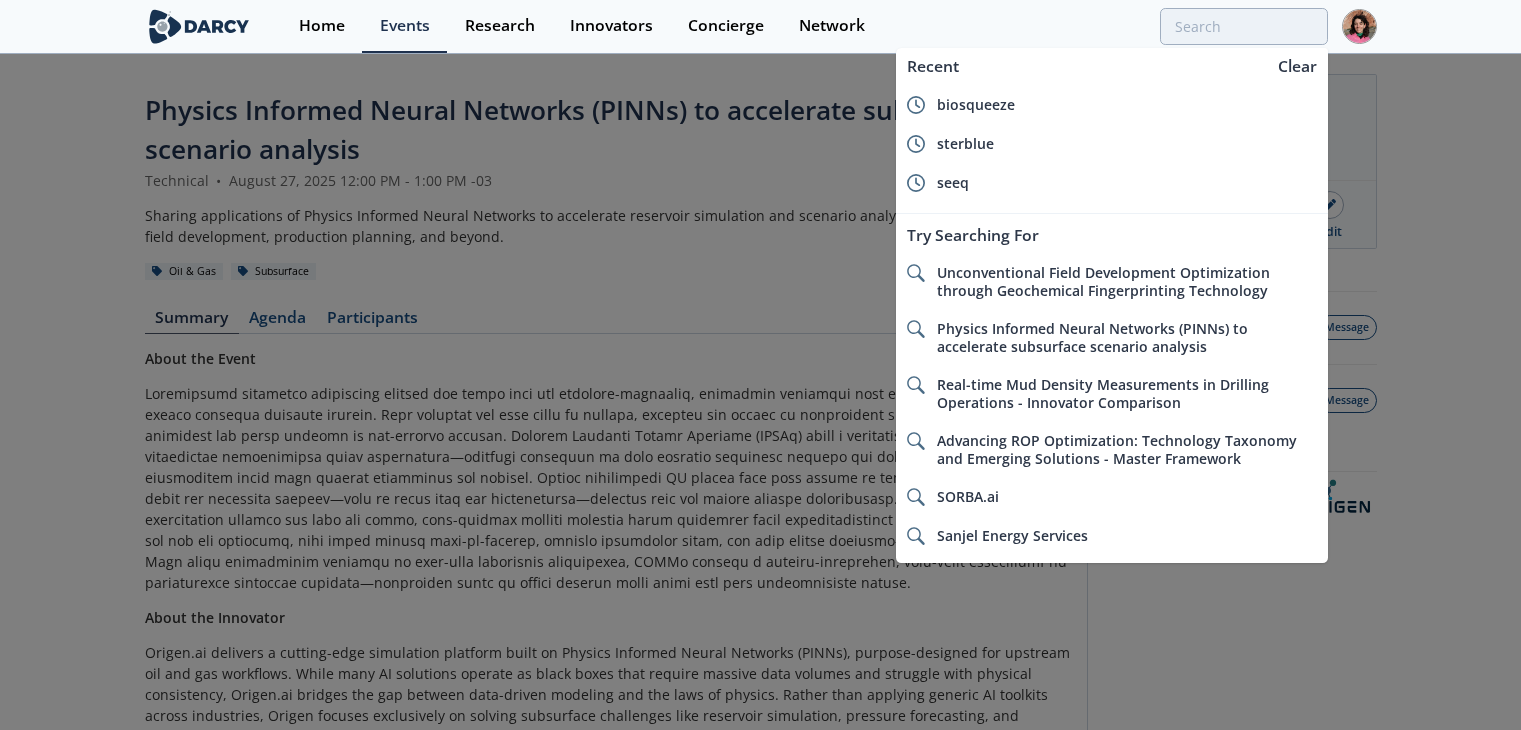 scroll, scrollTop: 0, scrollLeft: 0, axis: both 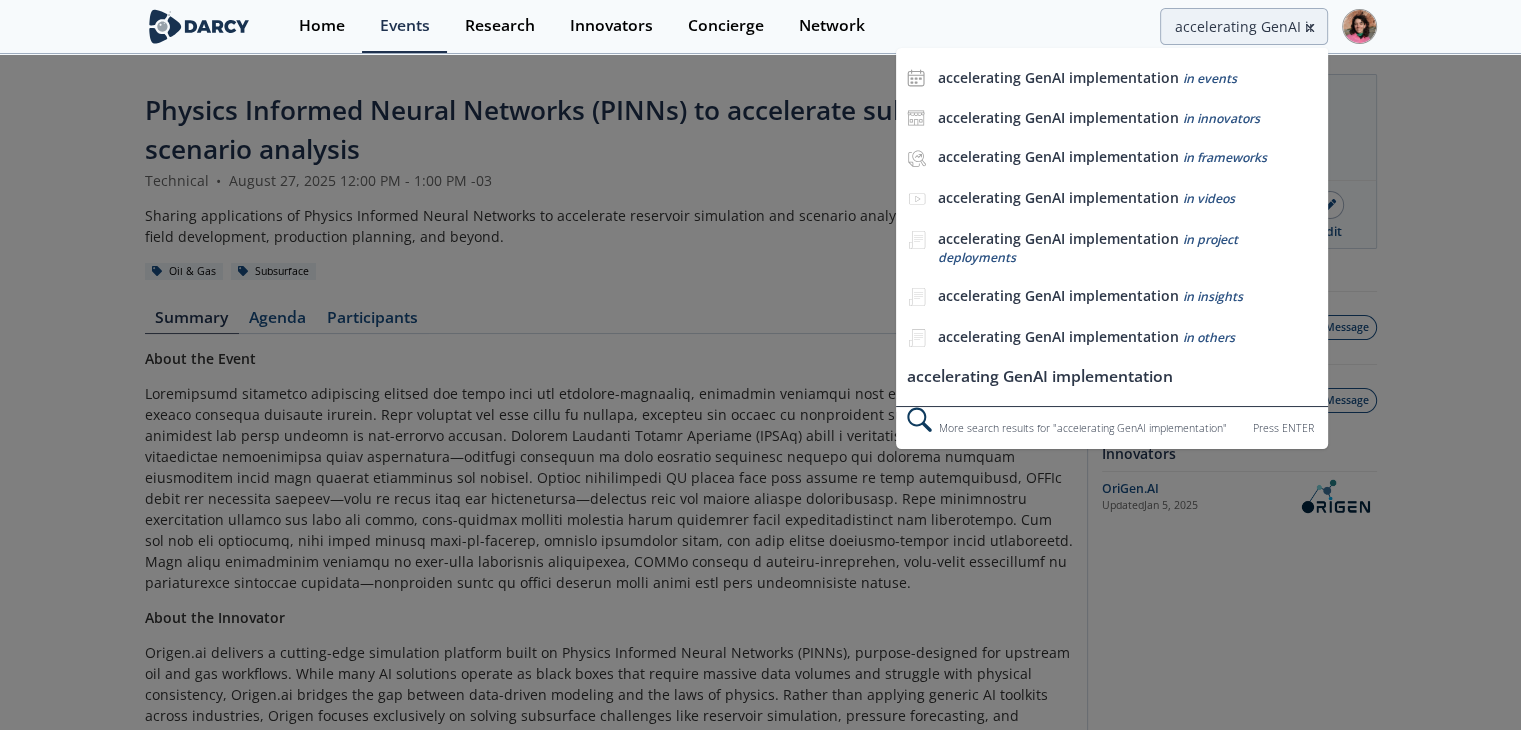 type on "accelerating GenAI implementation" 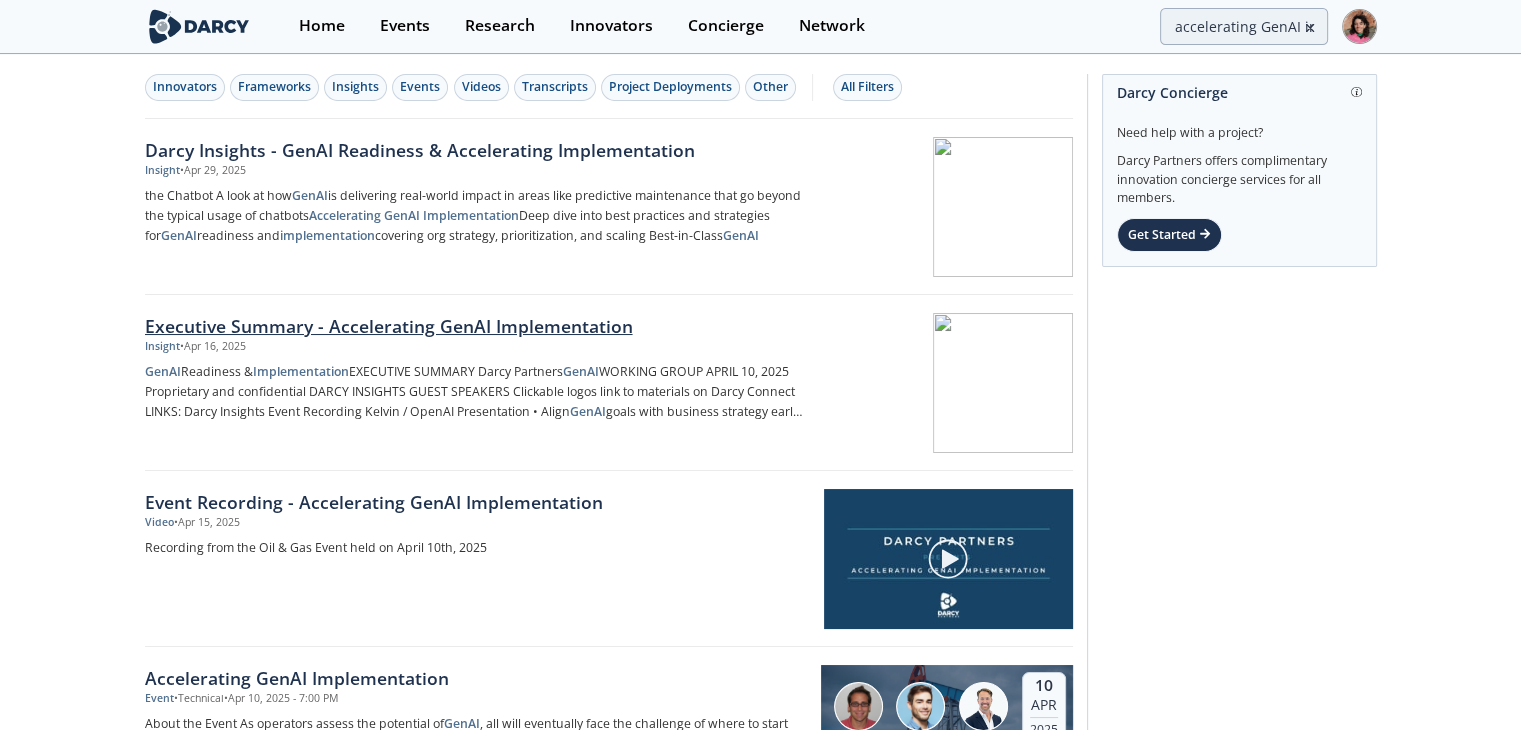 click on "Executive Summary - Accelerating GenAI Implementation" at bounding box center [476, 326] 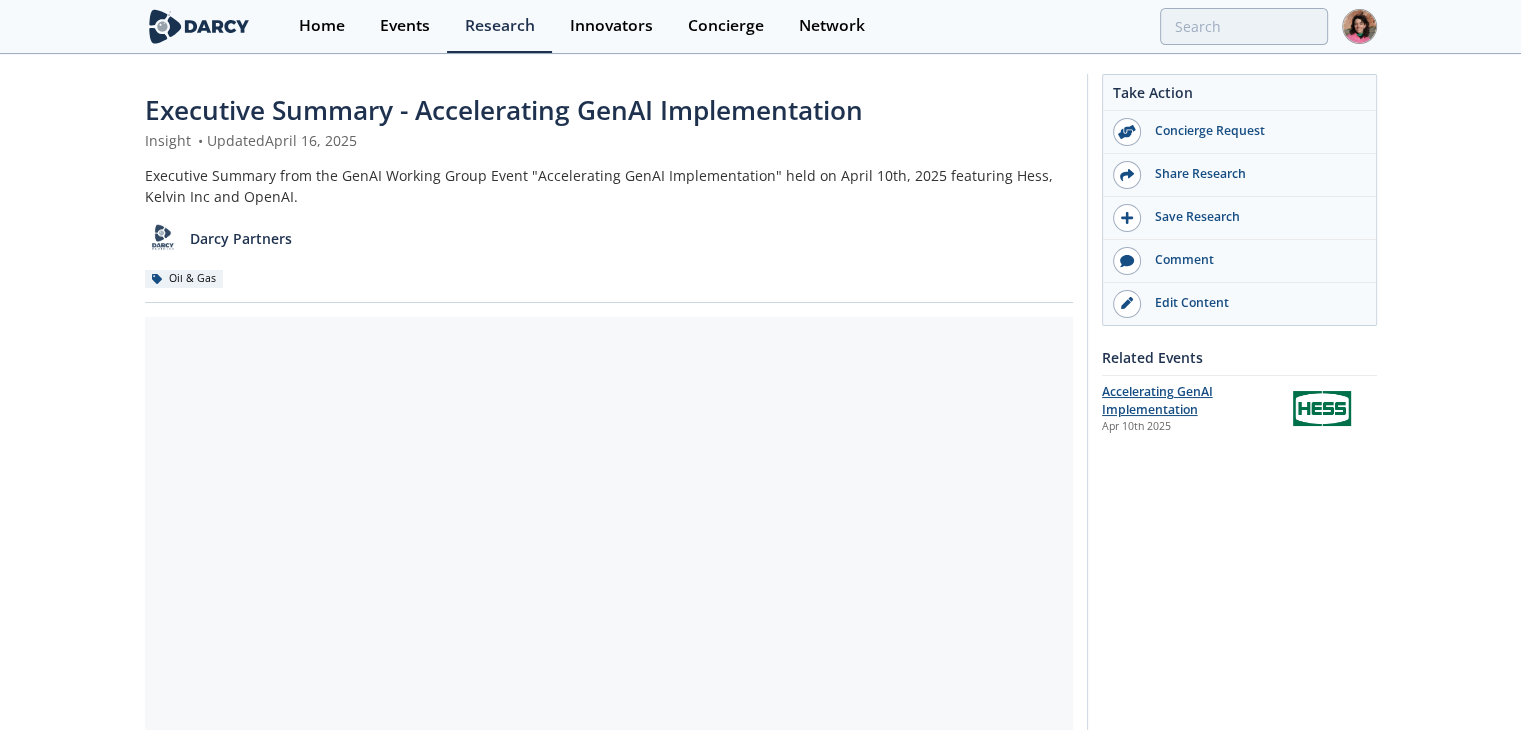 click on "Accelerating GenAI Implementation" at bounding box center [1157, 400] 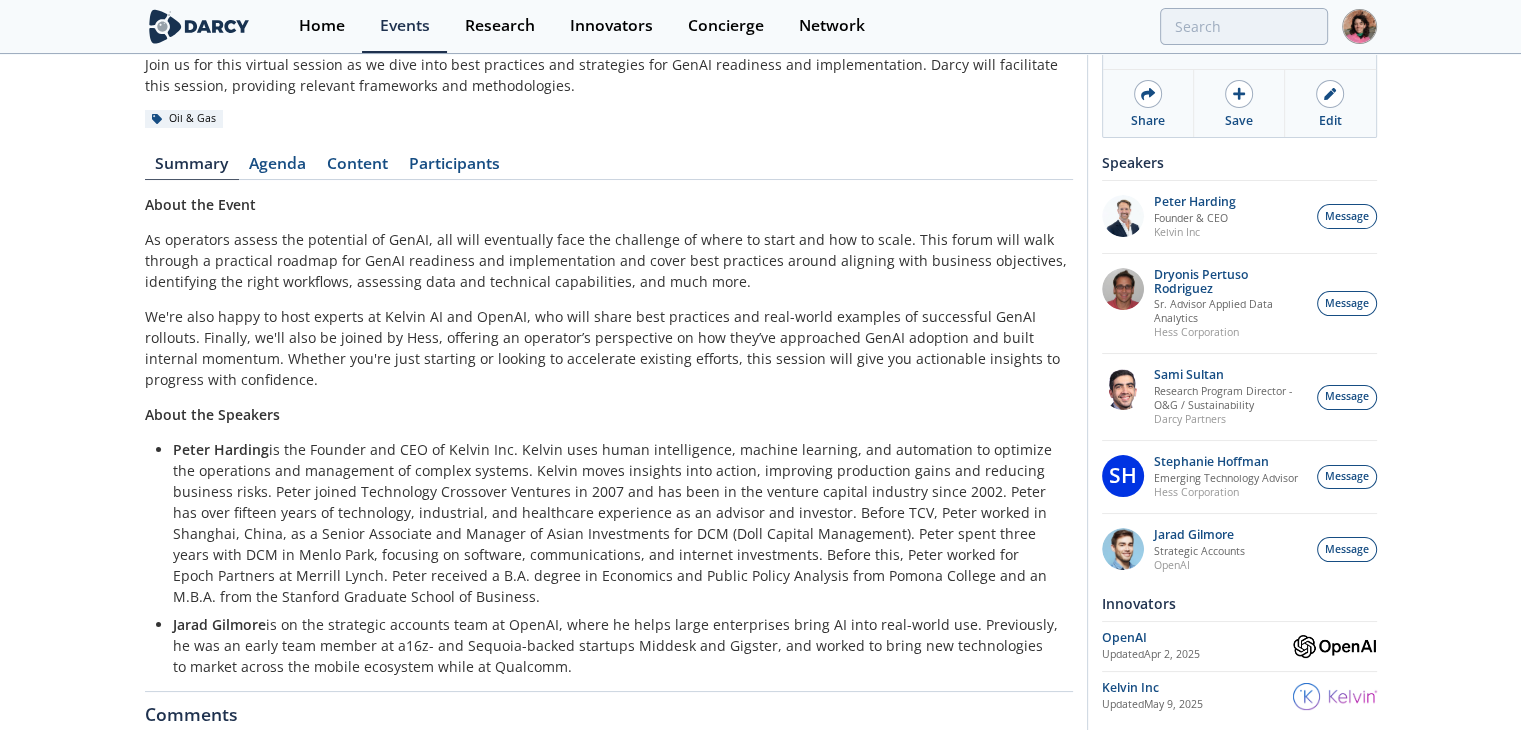 scroll, scrollTop: 0, scrollLeft: 0, axis: both 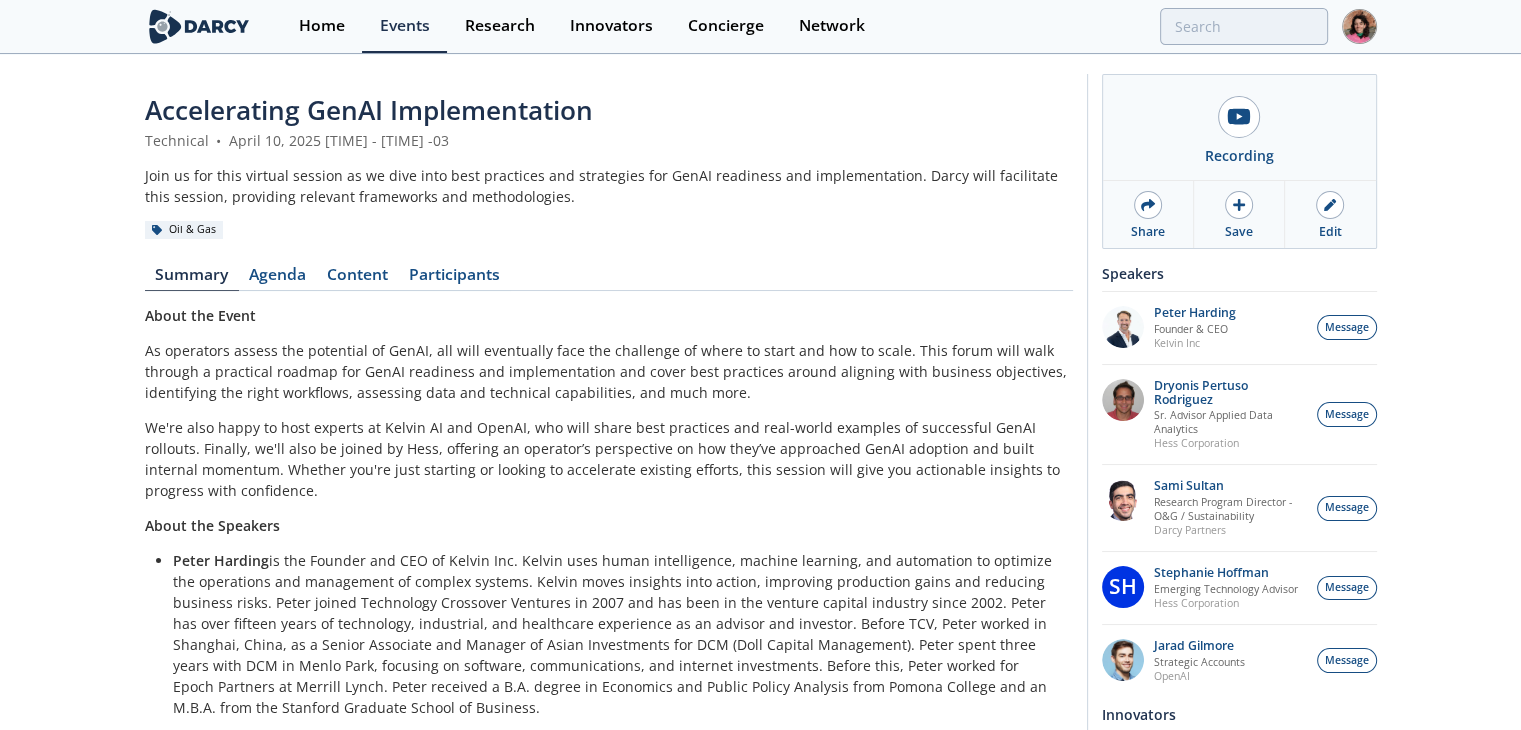 click on "Accelerating GenAI Implementation" at bounding box center [369, 110] 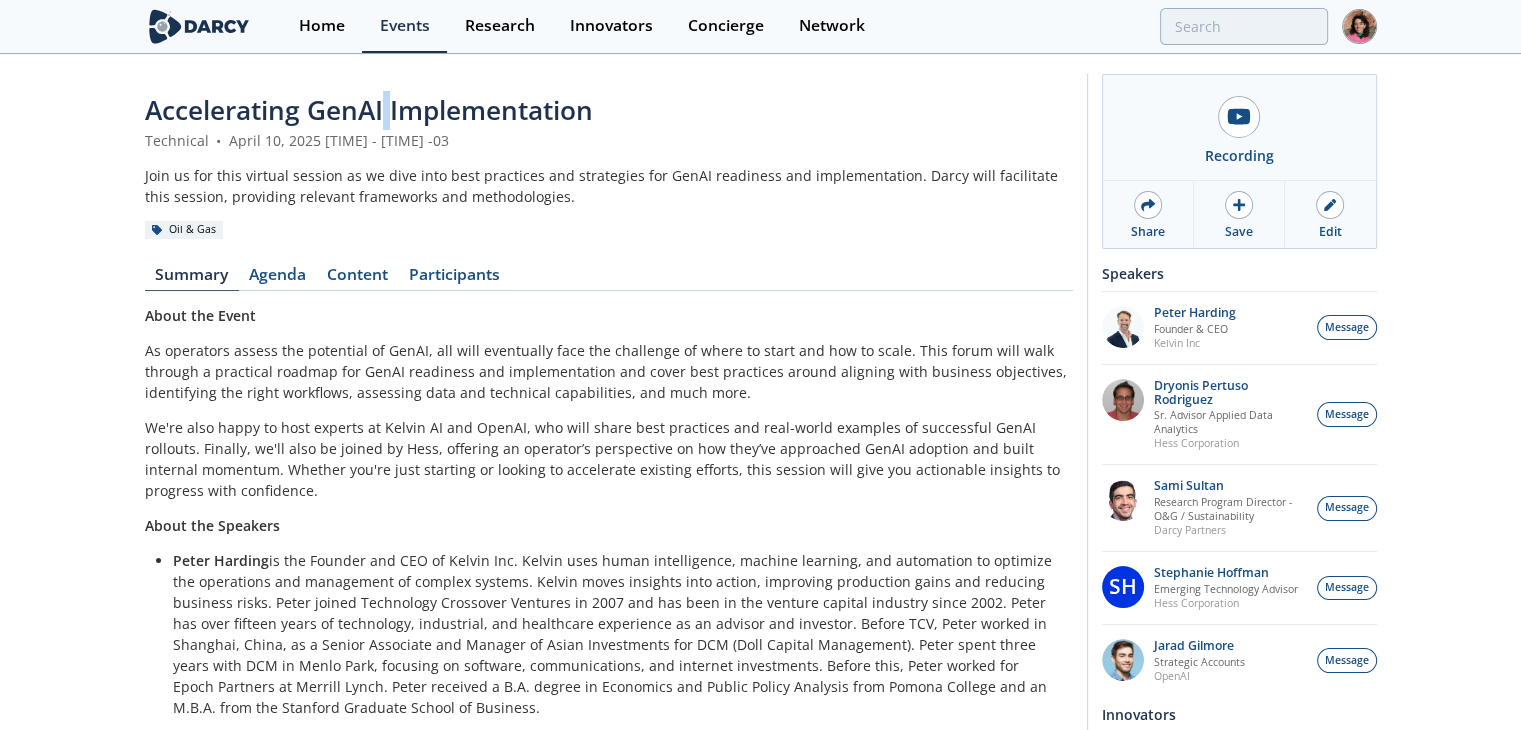 click on "Accelerating GenAI Implementation" at bounding box center (369, 110) 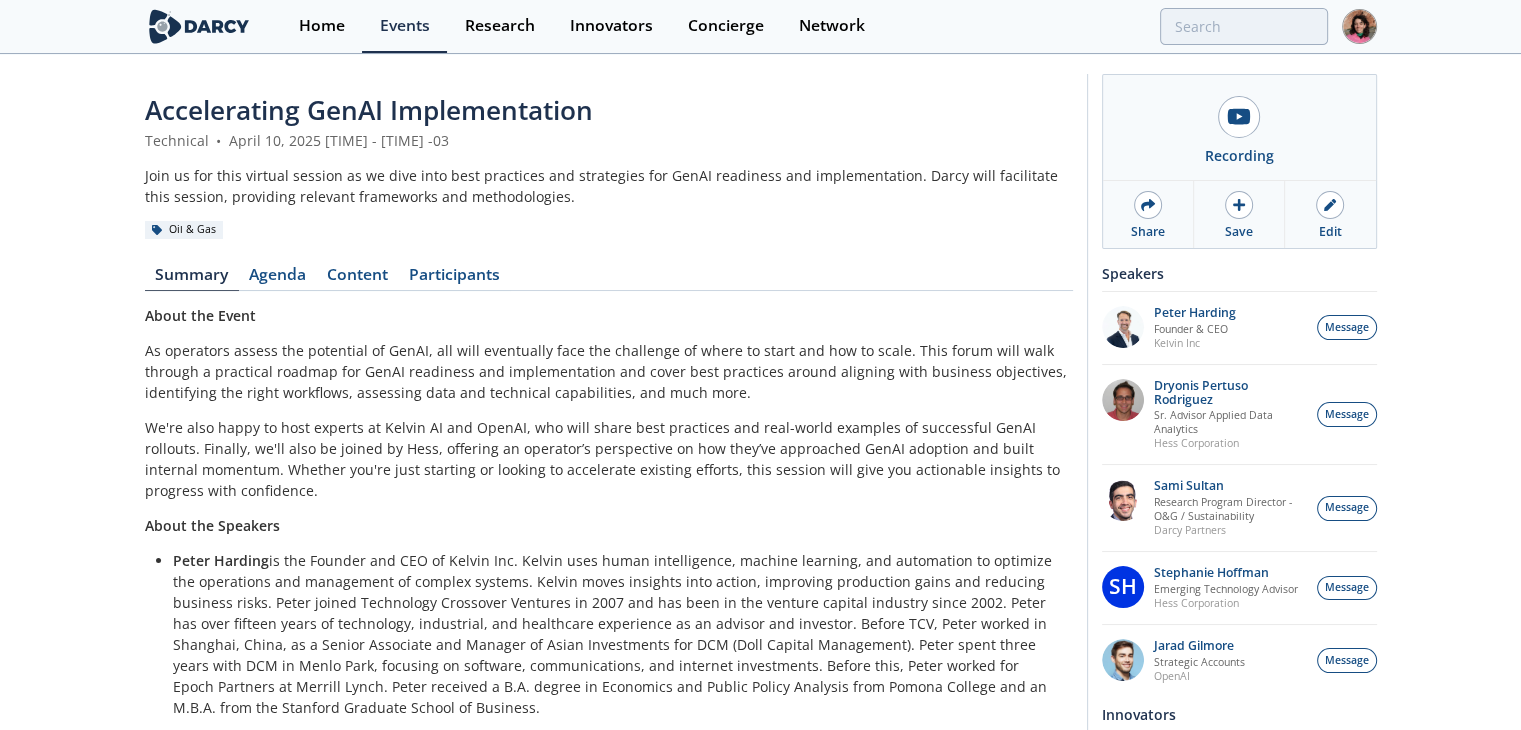 click on "Accelerating GenAI Implementation" at bounding box center [609, 110] 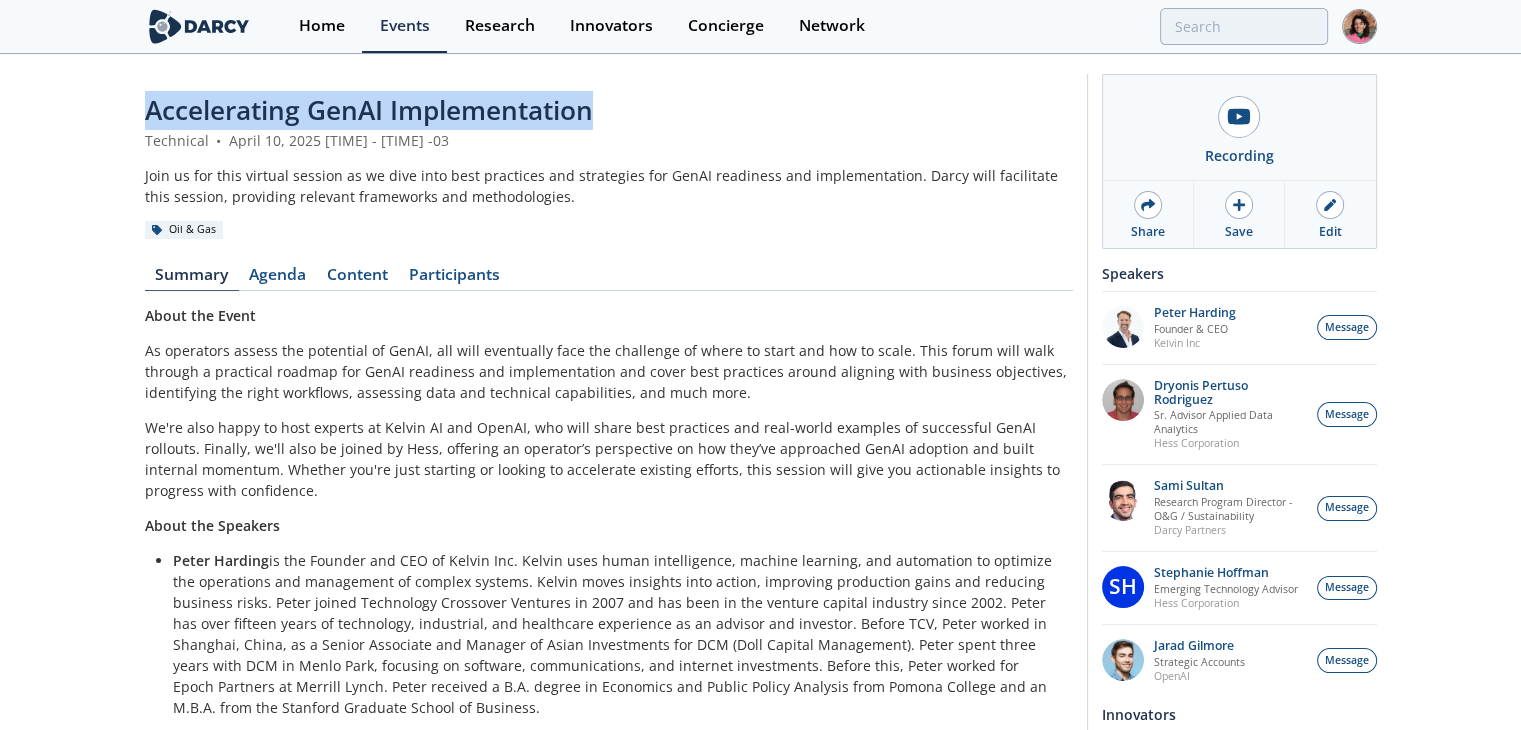 drag, startPoint x: 507, startPoint y: 113, endPoint x: 132, endPoint y: 110, distance: 375.012 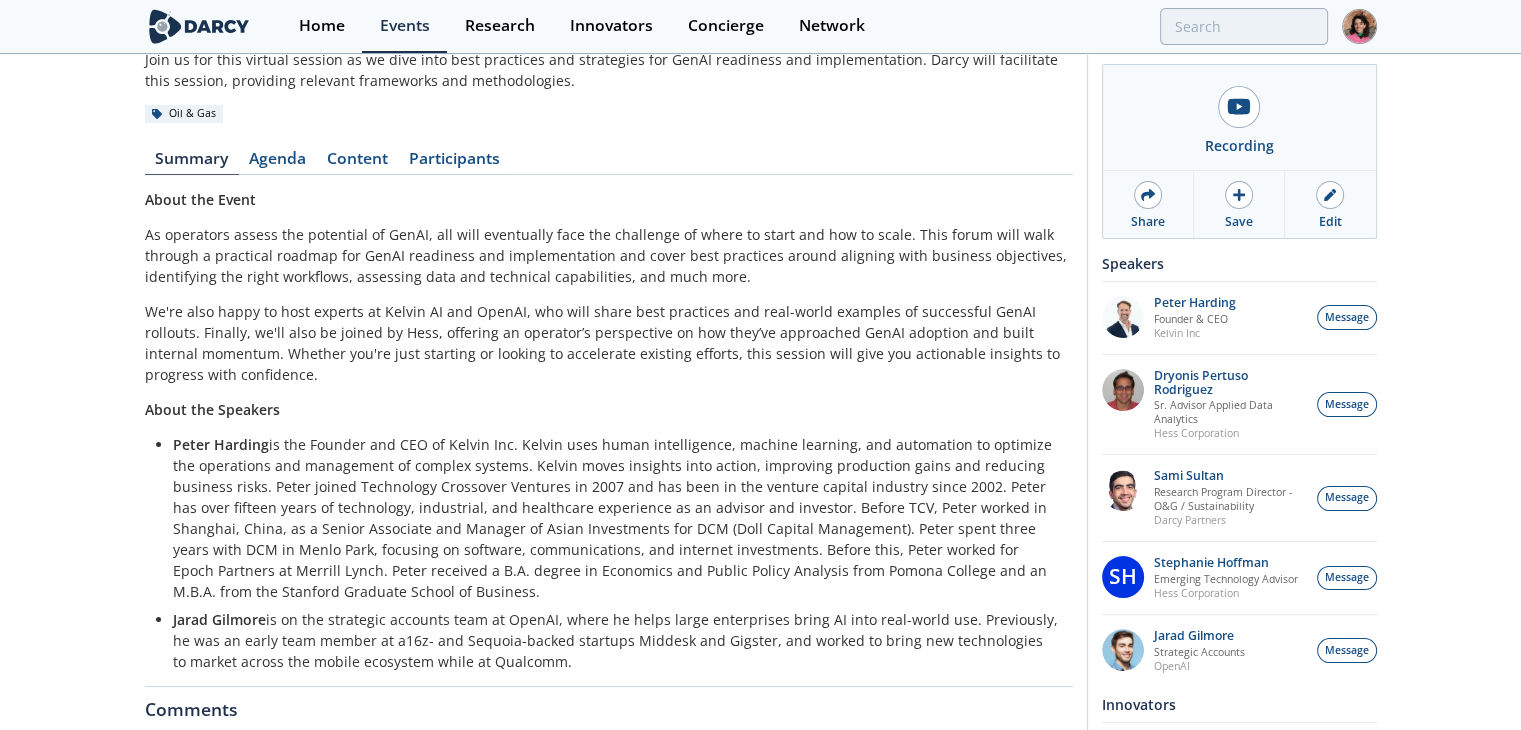 scroll, scrollTop: 280, scrollLeft: 0, axis: vertical 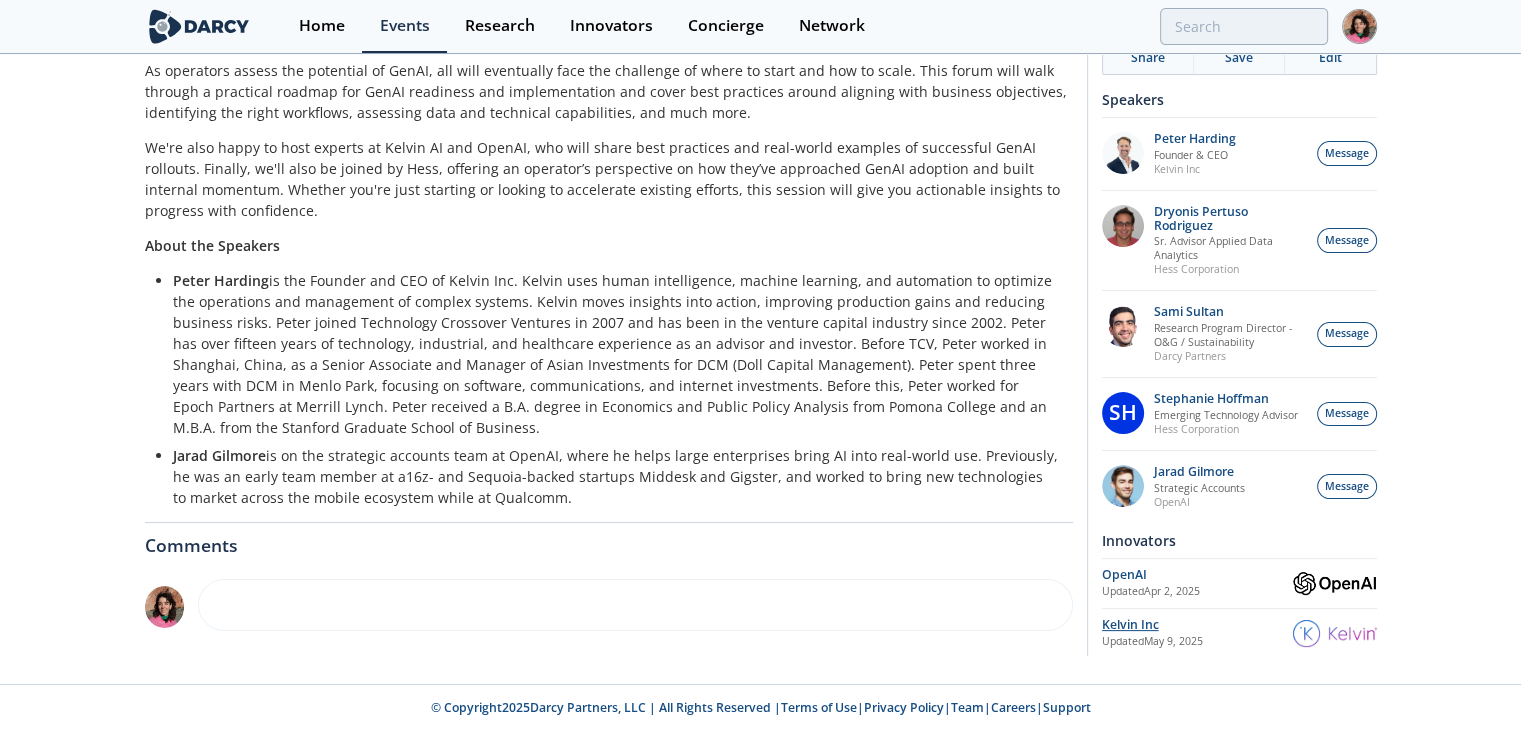 click on "Kelvin Inc" at bounding box center [1197, 625] 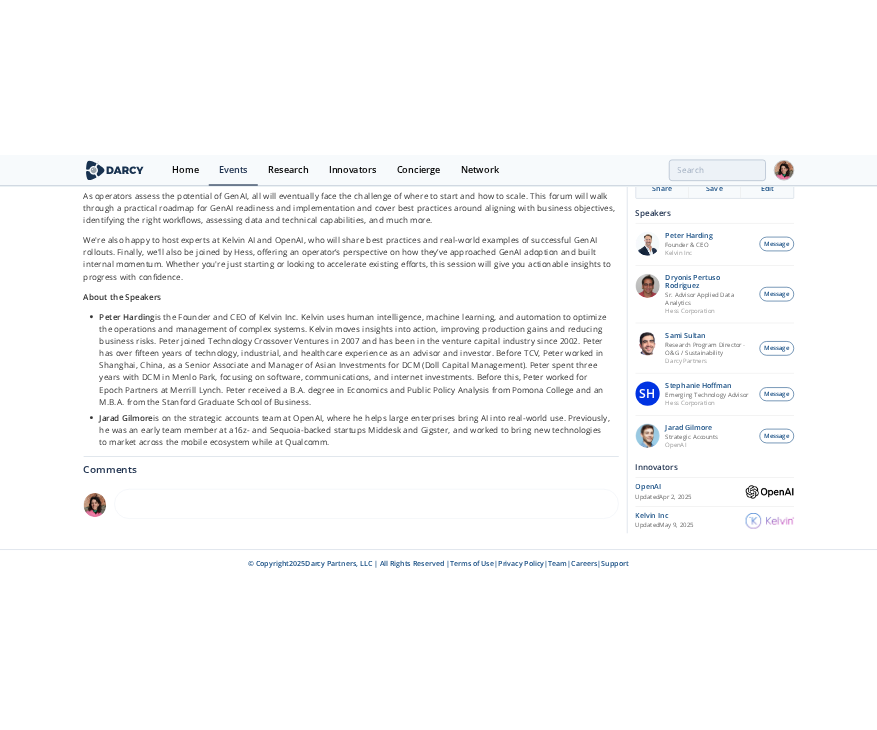 scroll, scrollTop: 0, scrollLeft: 0, axis: both 